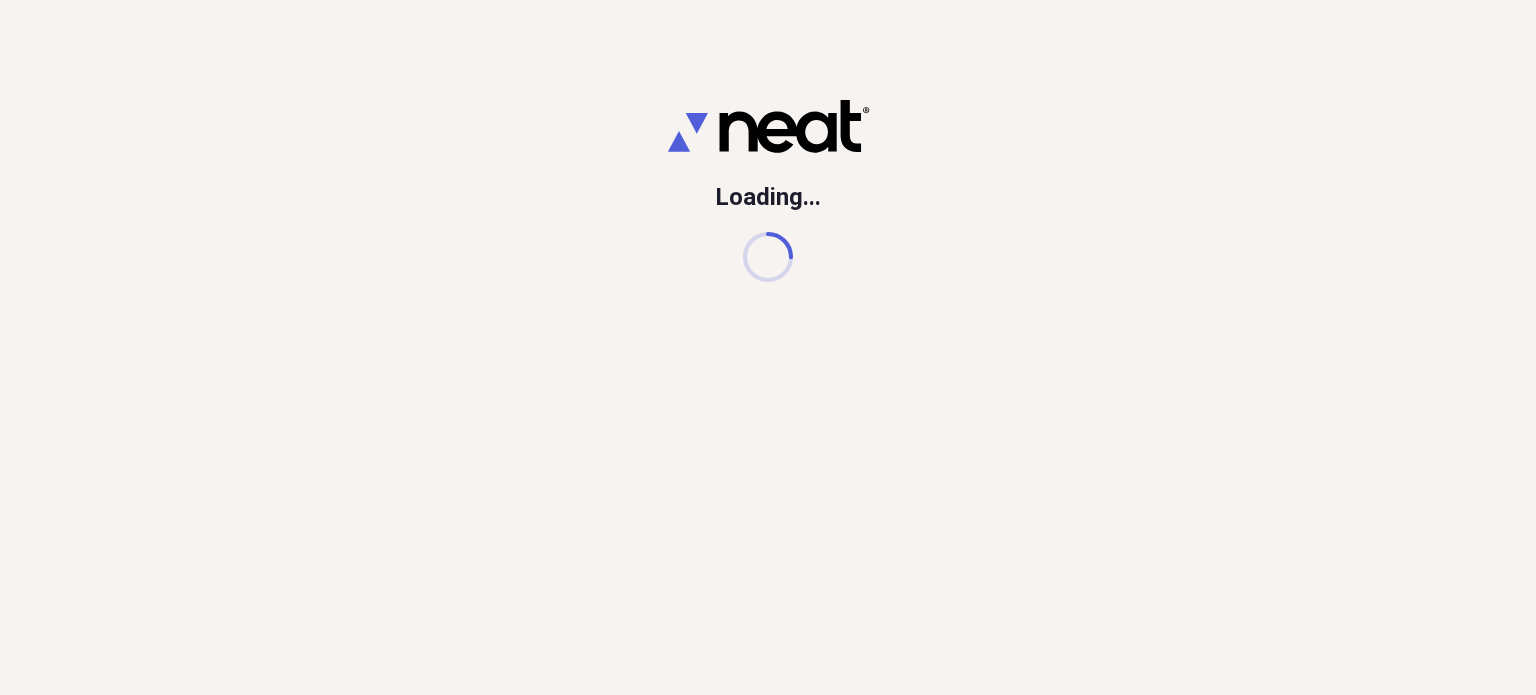 scroll, scrollTop: 0, scrollLeft: 0, axis: both 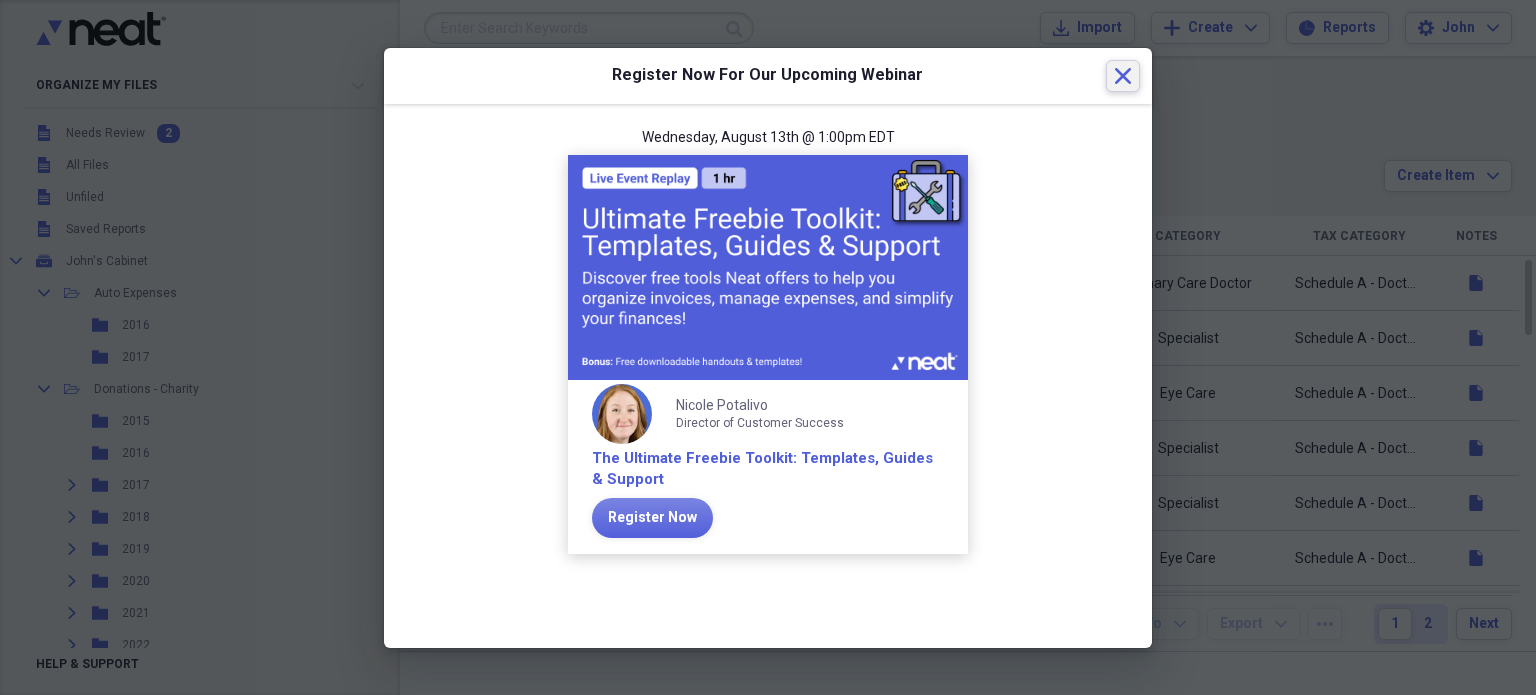click on "Close" 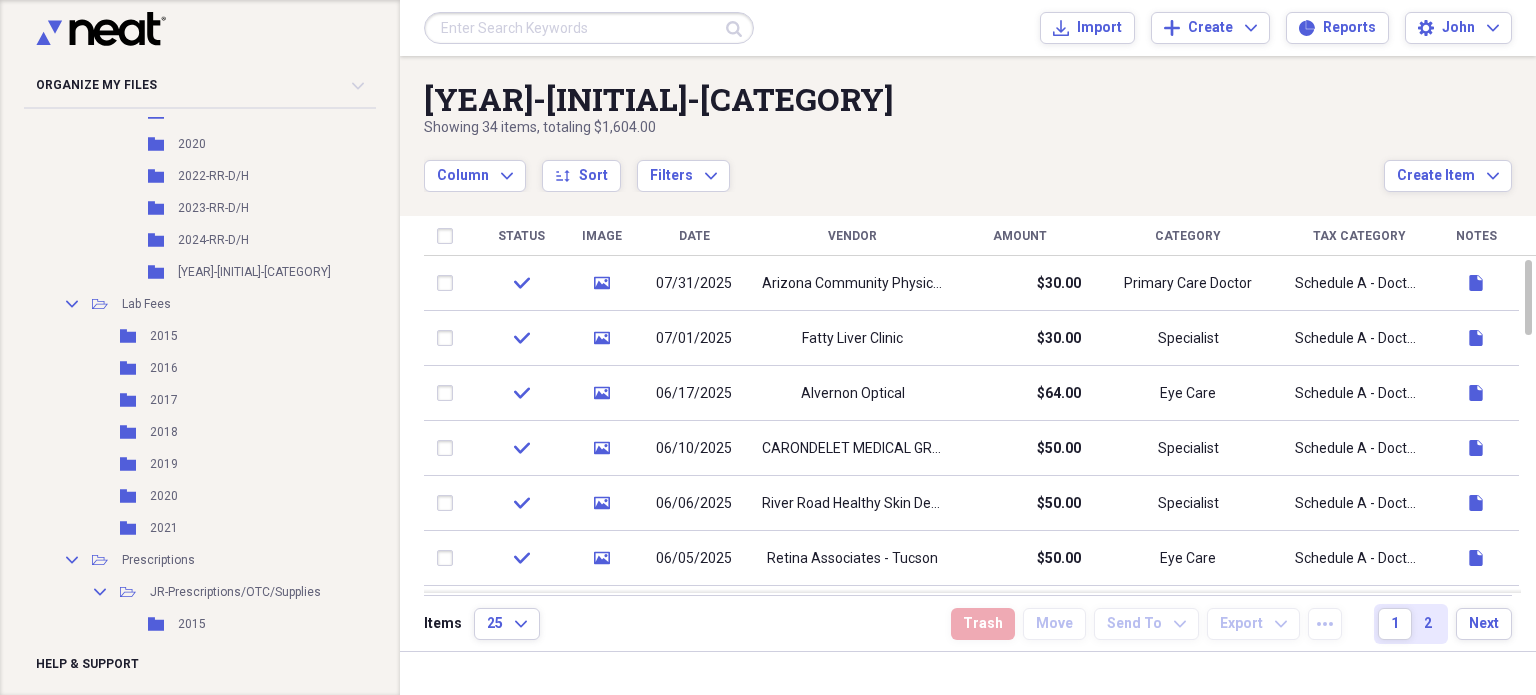 scroll, scrollTop: 1916, scrollLeft: 0, axis: vertical 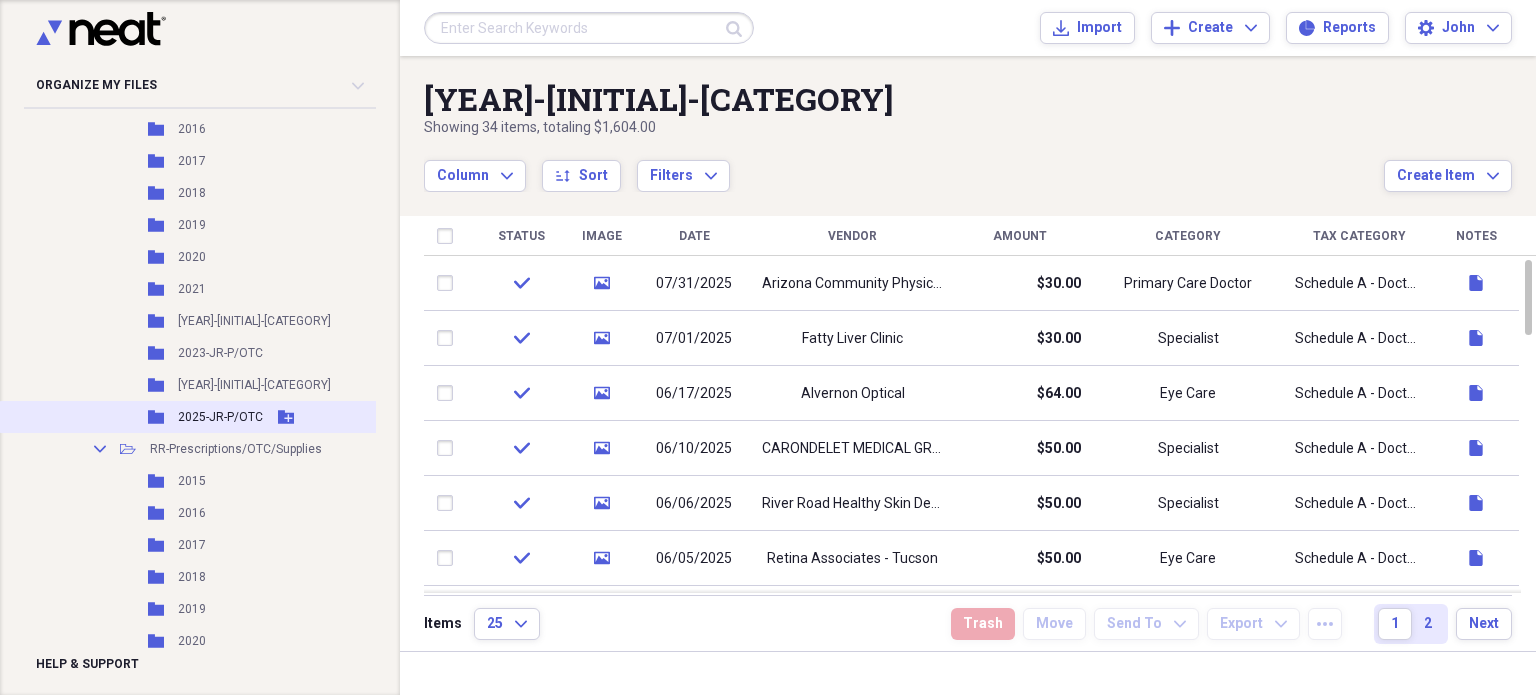 click on "2025-JR-P/OTC" at bounding box center [220, 417] 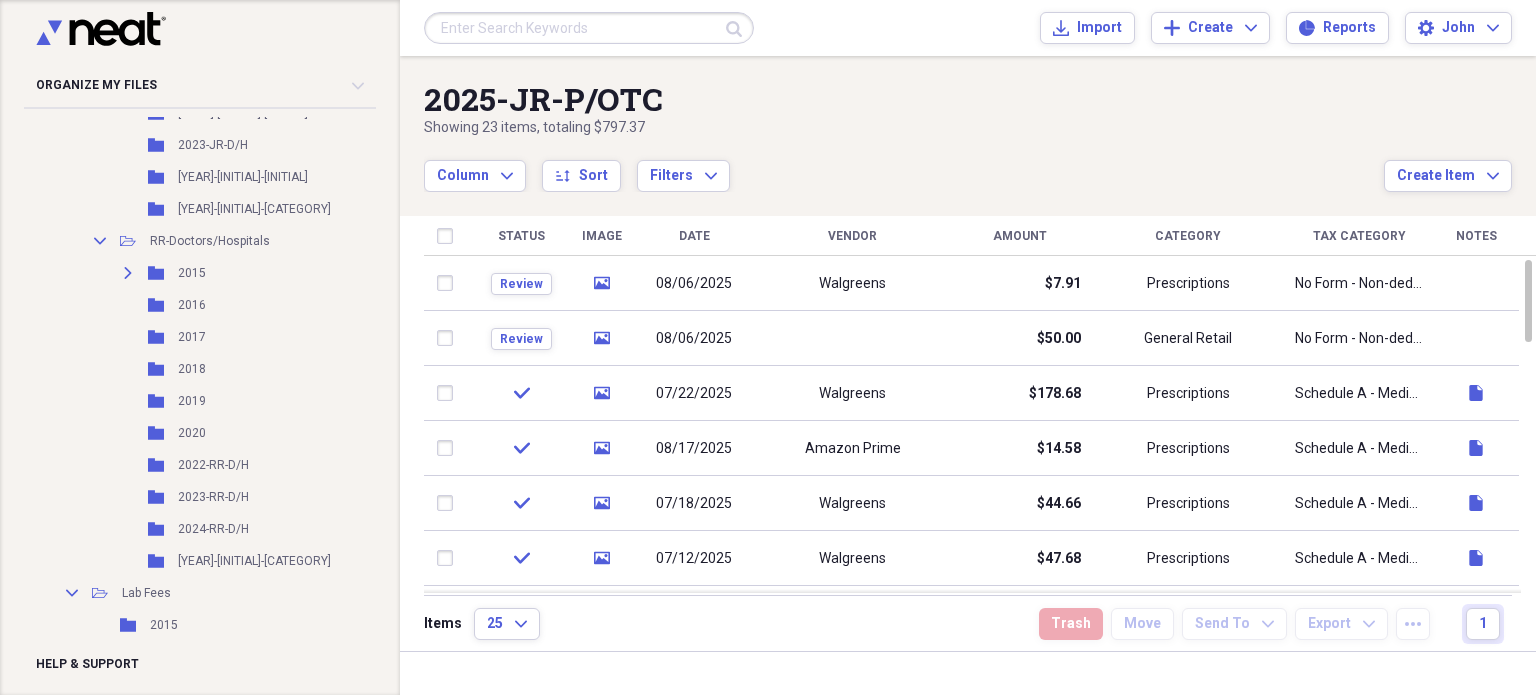 scroll, scrollTop: 1600, scrollLeft: 0, axis: vertical 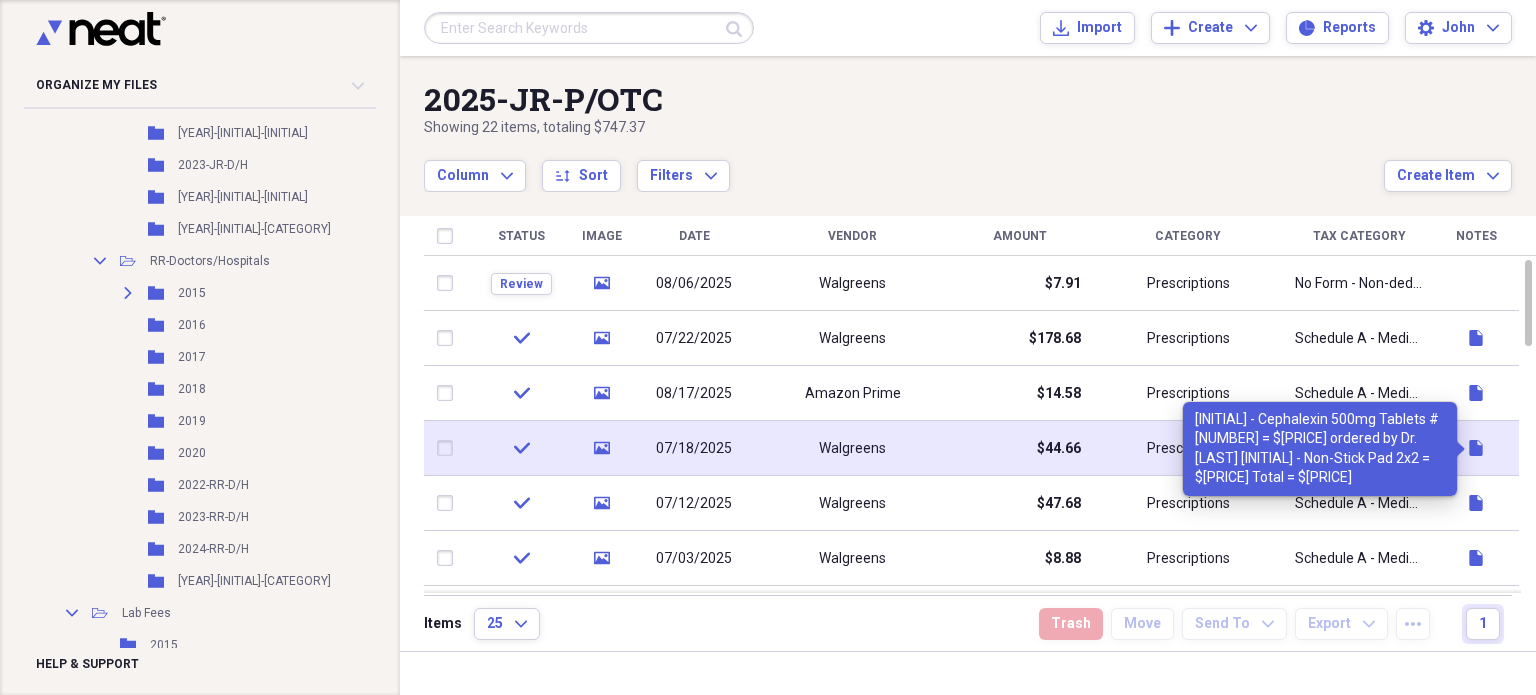 click 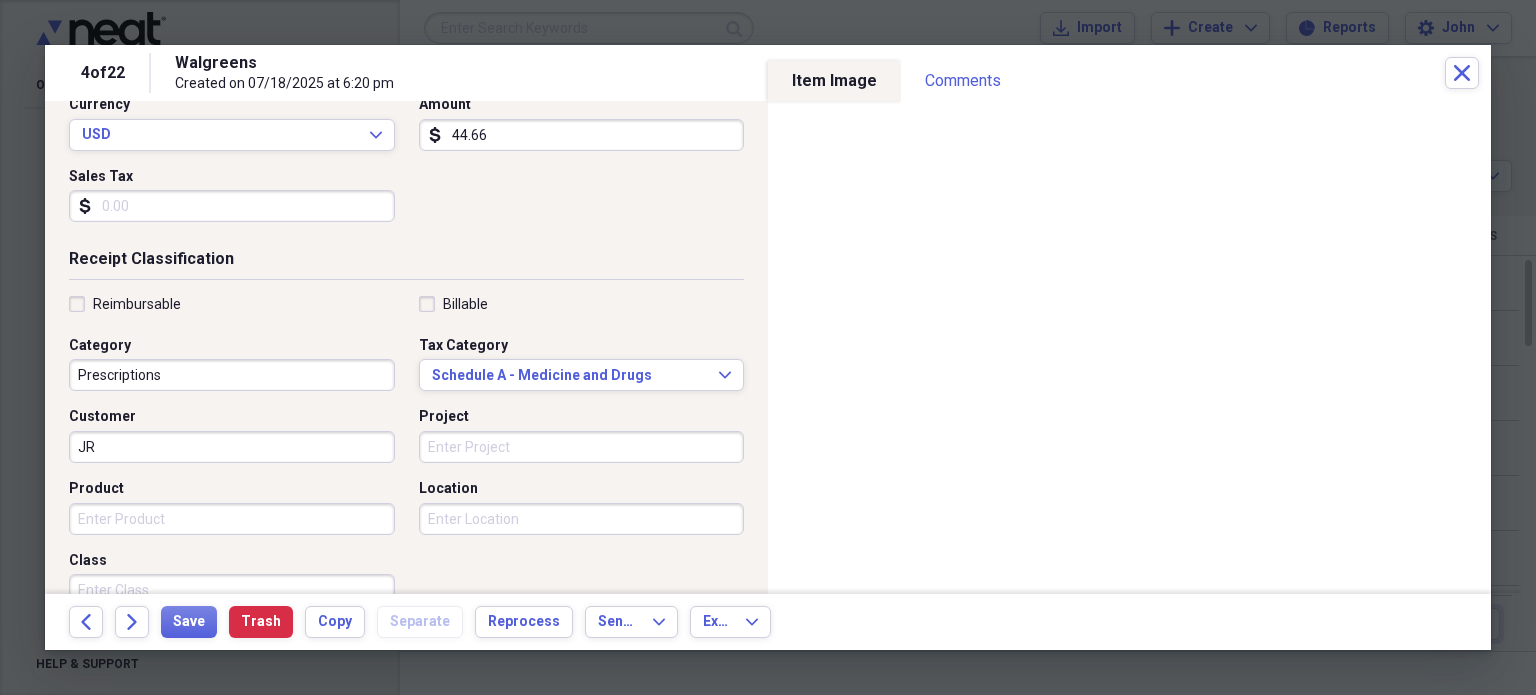 scroll, scrollTop: 526, scrollLeft: 0, axis: vertical 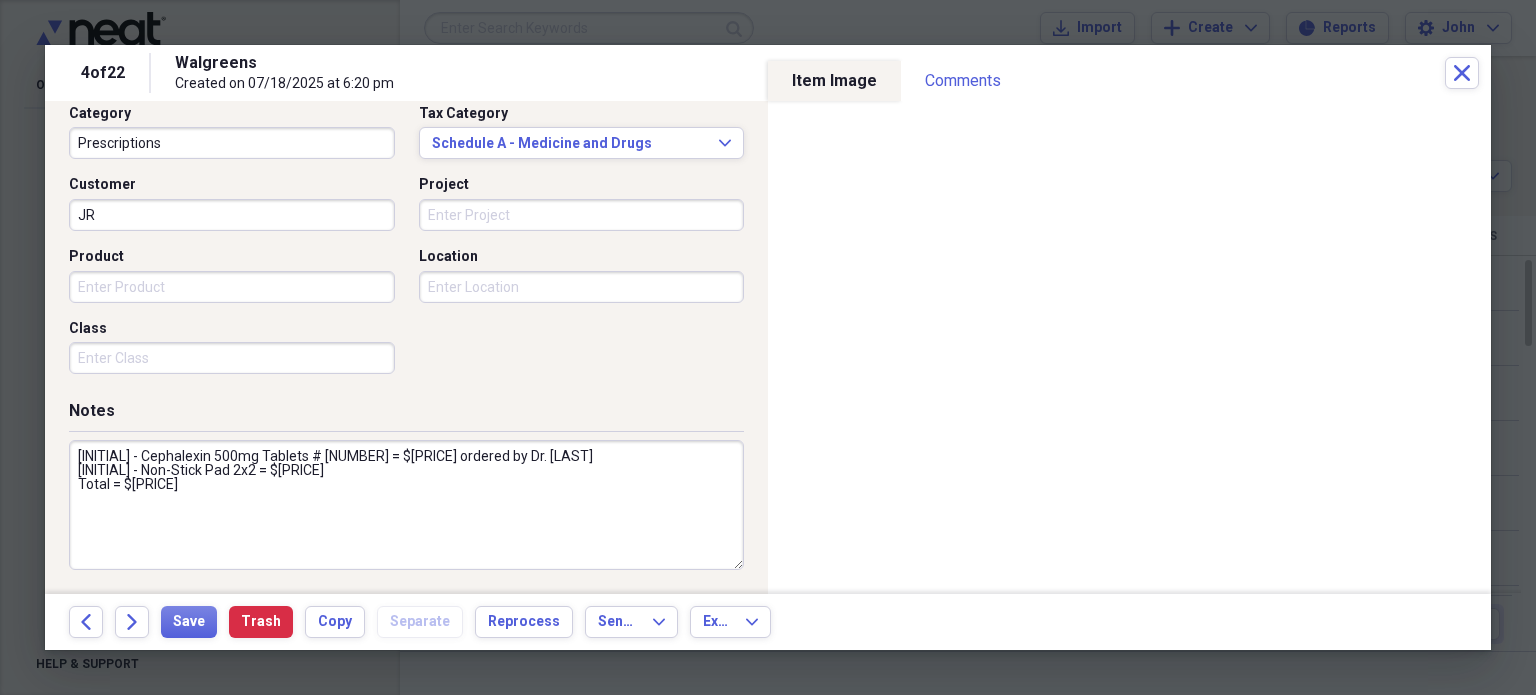 drag, startPoint x: 530, startPoint y: 456, endPoint x: 66, endPoint y: 456, distance: 464 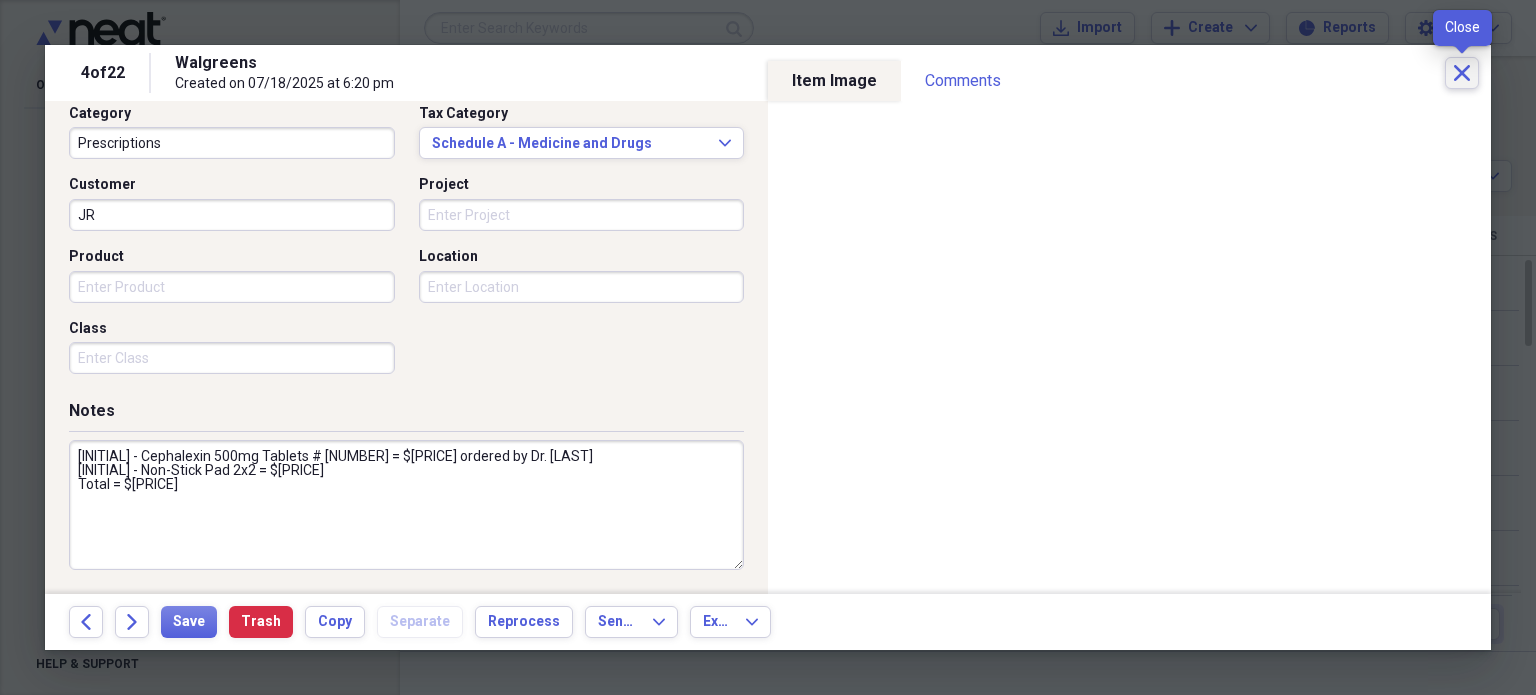 click 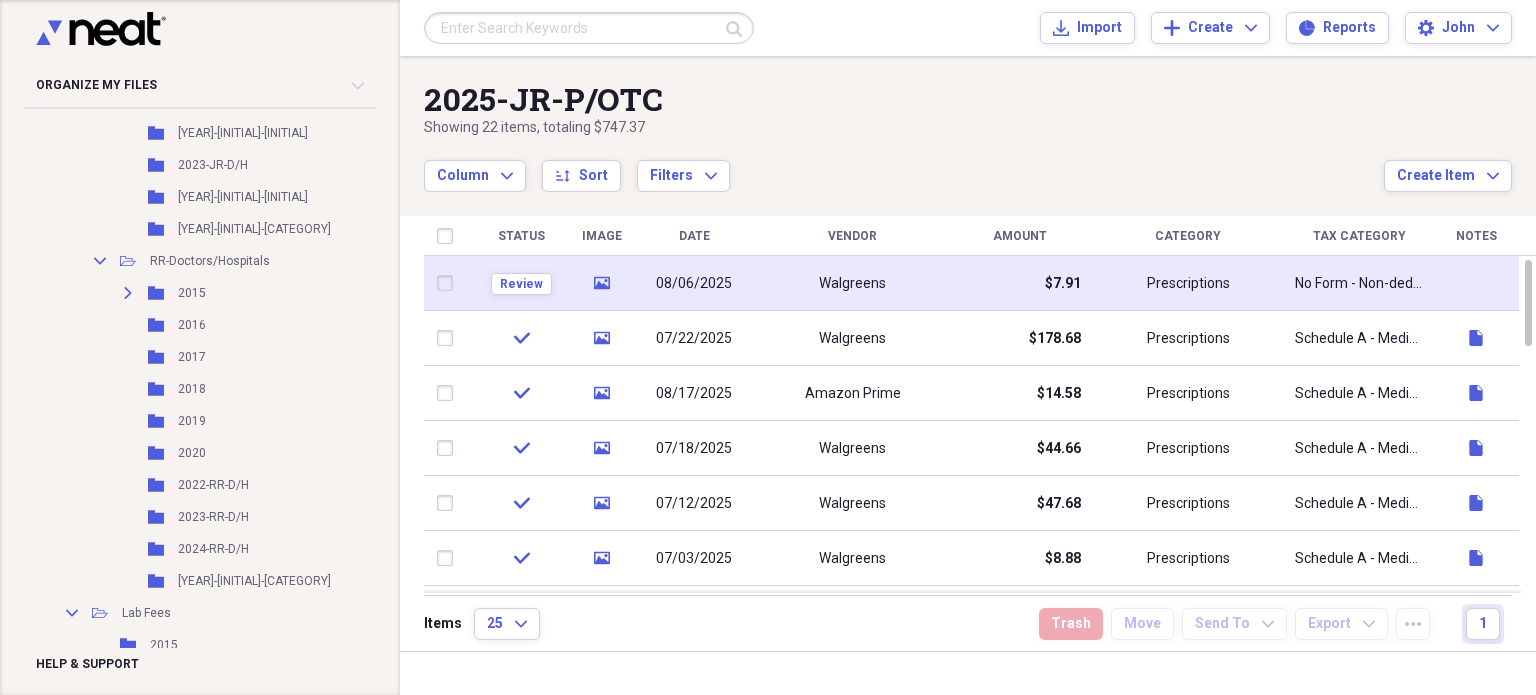 click at bounding box center (1476, 283) 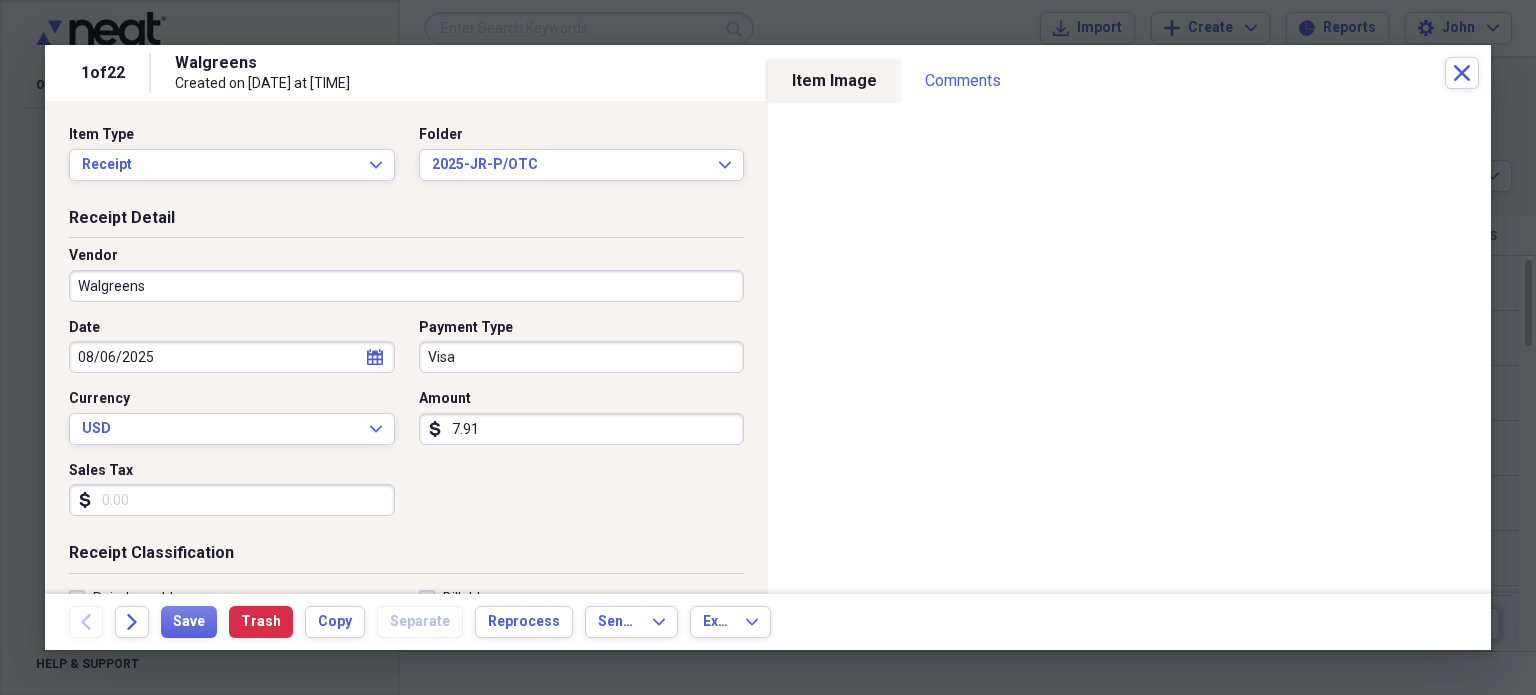 scroll, scrollTop: 526, scrollLeft: 0, axis: vertical 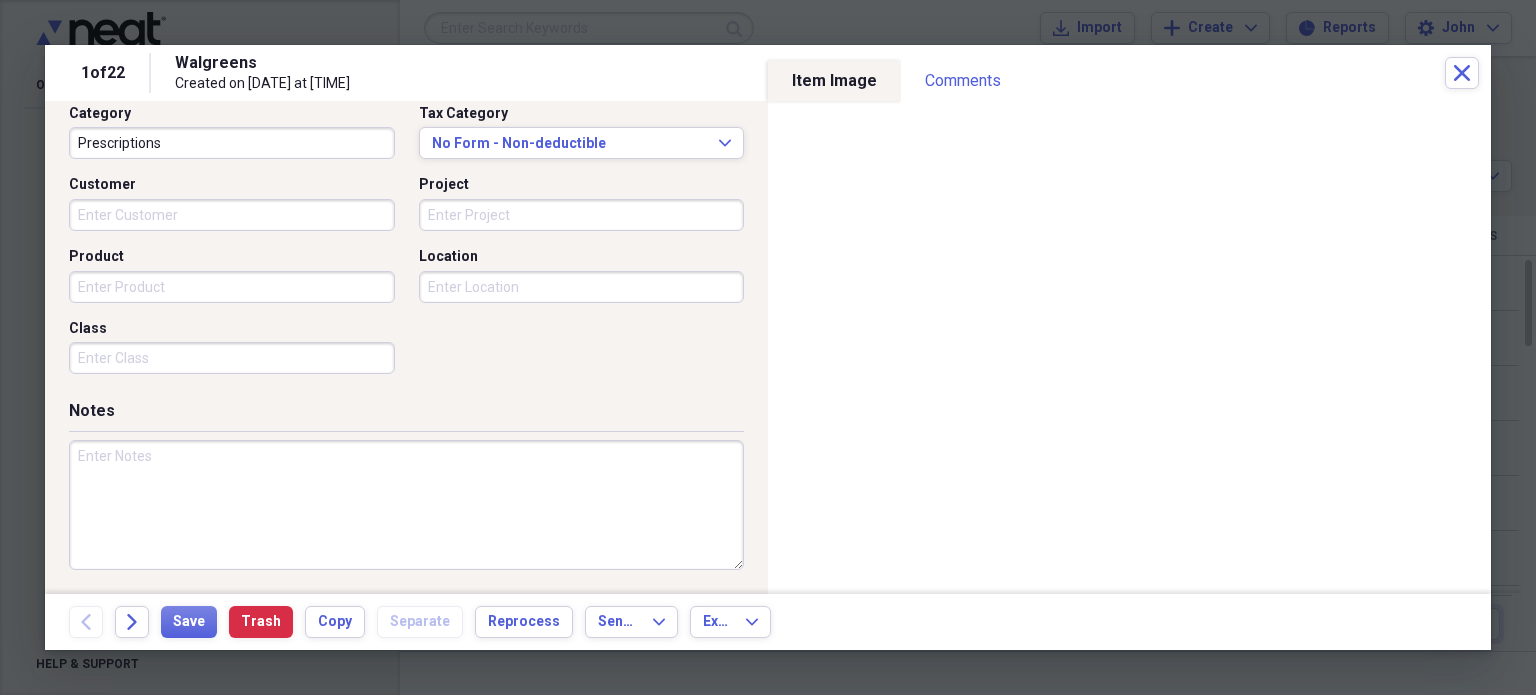 click at bounding box center (406, 505) 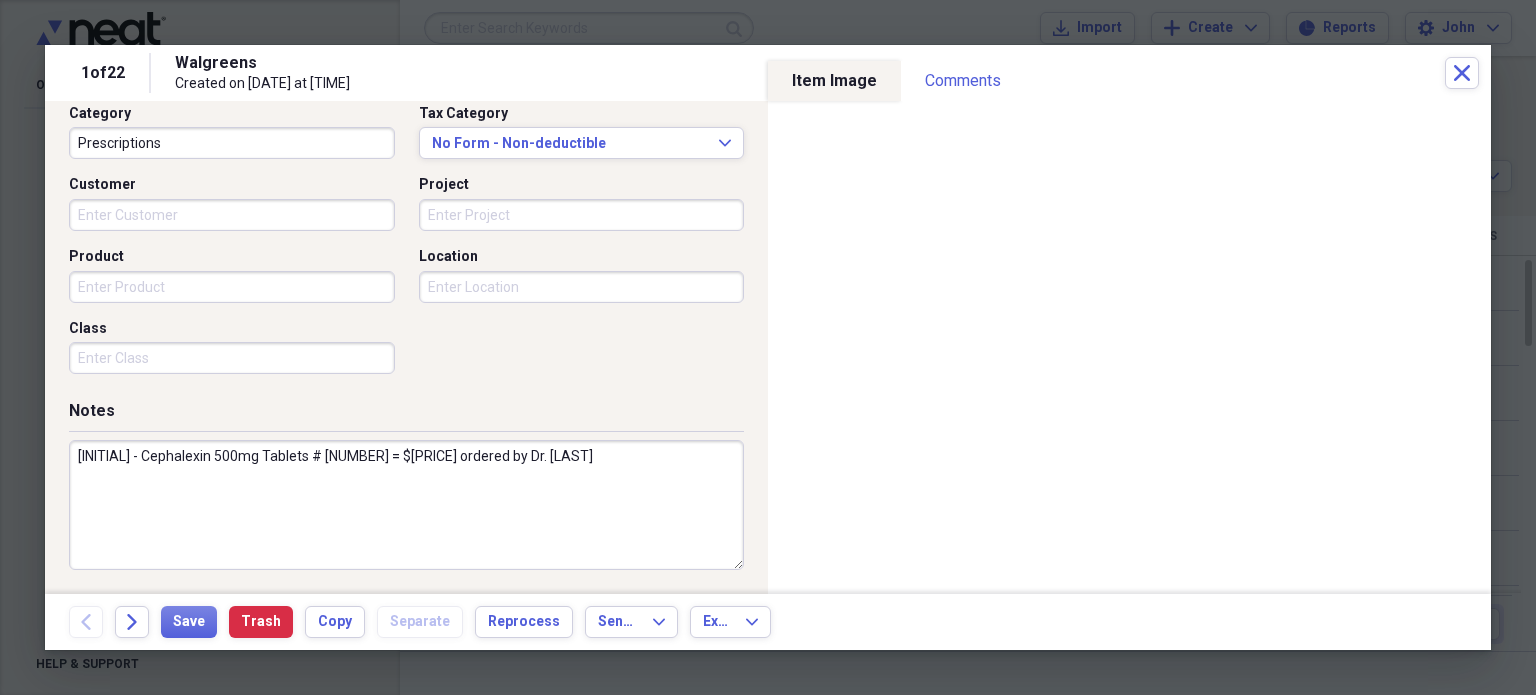 drag, startPoint x: 172, startPoint y: 451, endPoint x: 106, endPoint y: 450, distance: 66.007576 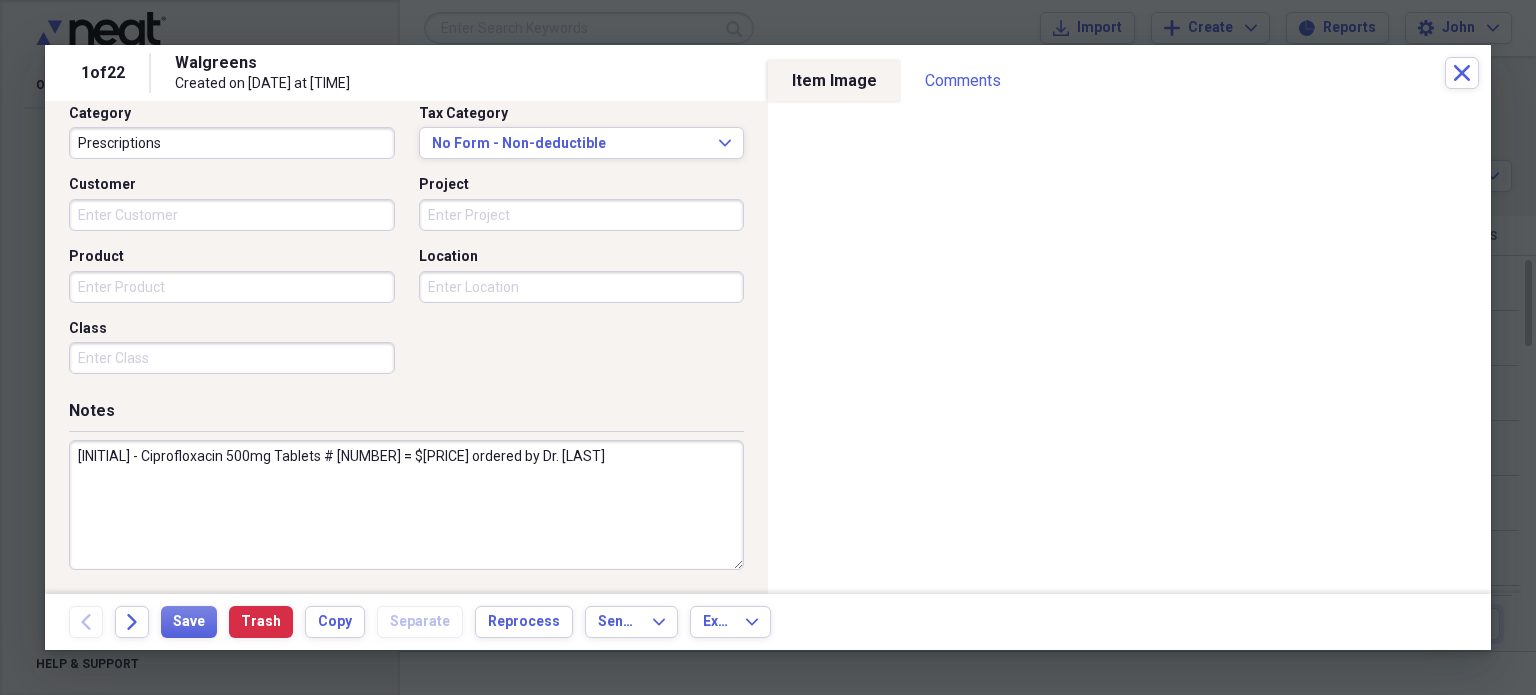 drag, startPoint x: 317, startPoint y: 450, endPoint x: 350, endPoint y: 457, distance: 33.734257 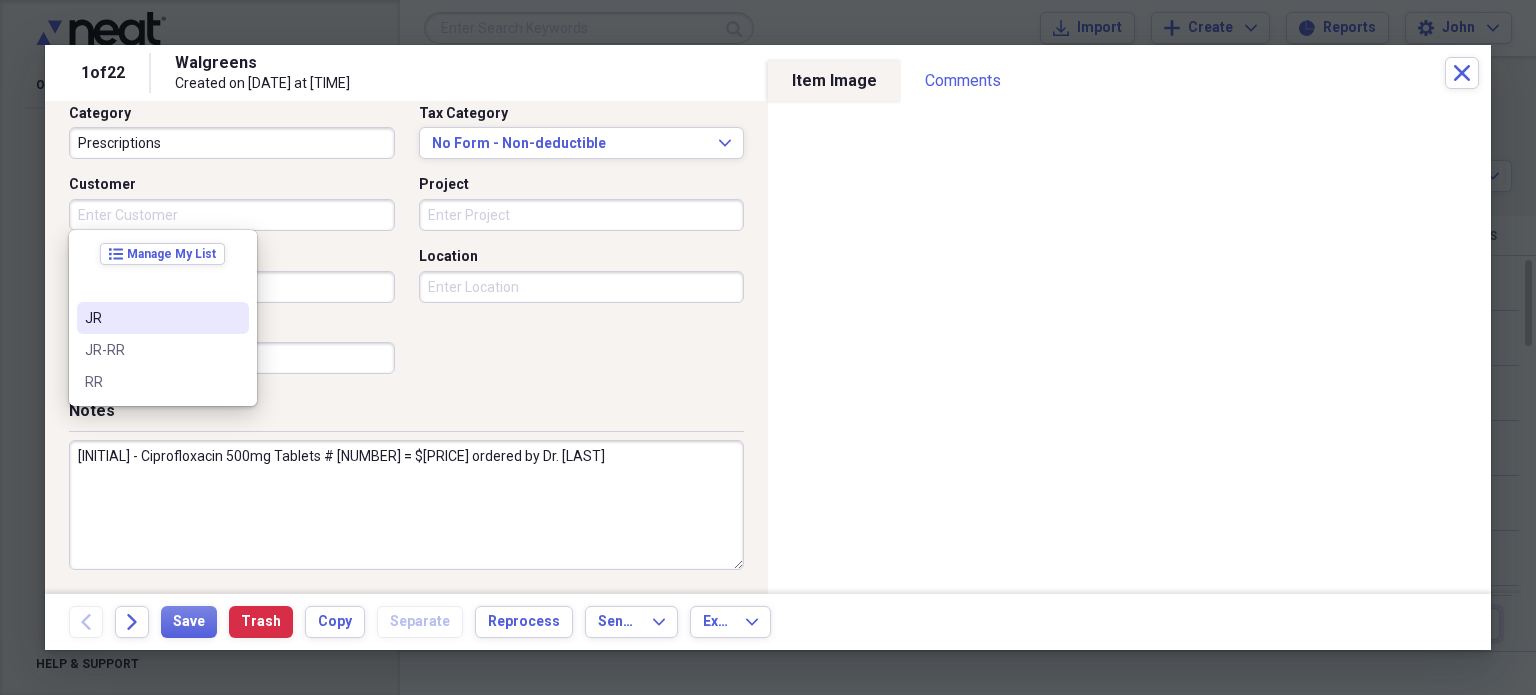 click on "JR" at bounding box center (151, 318) 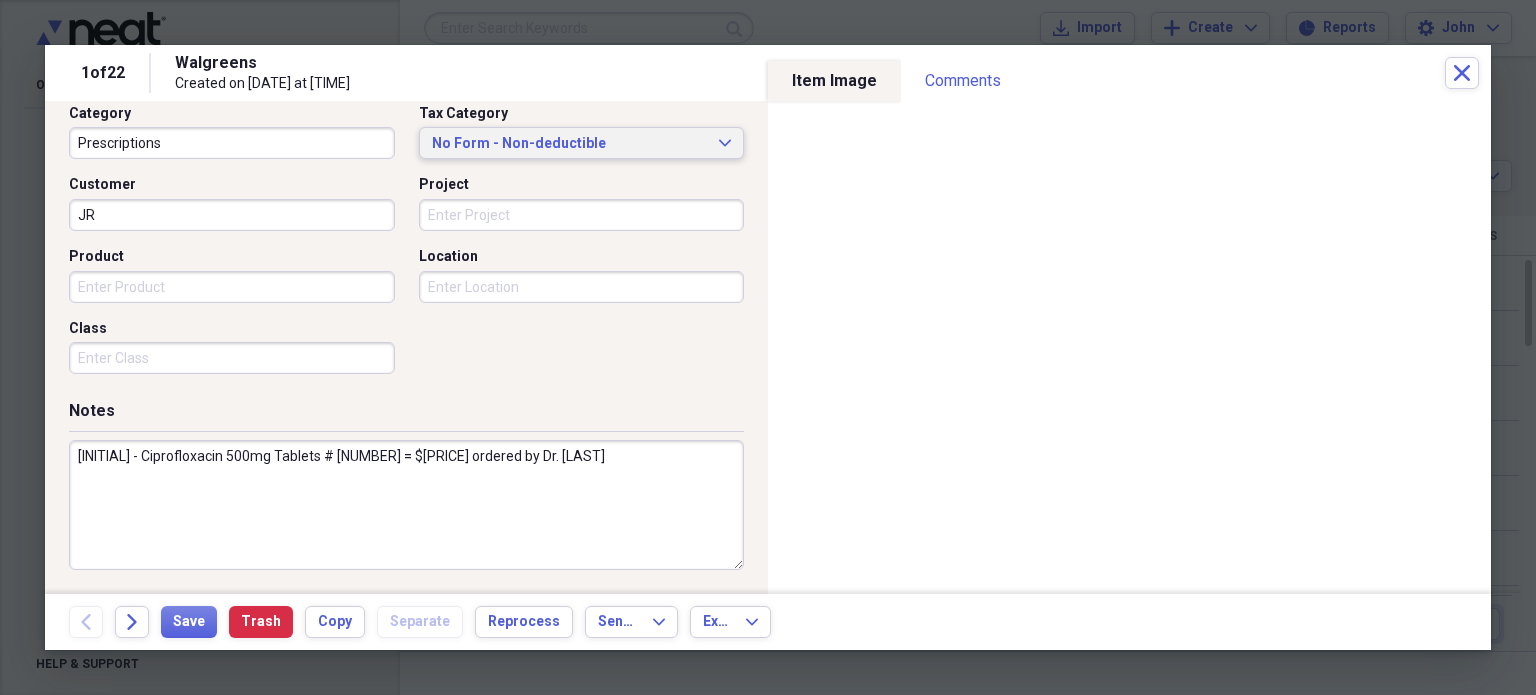 click on "No Form - Non-deductible" at bounding box center [570, 144] 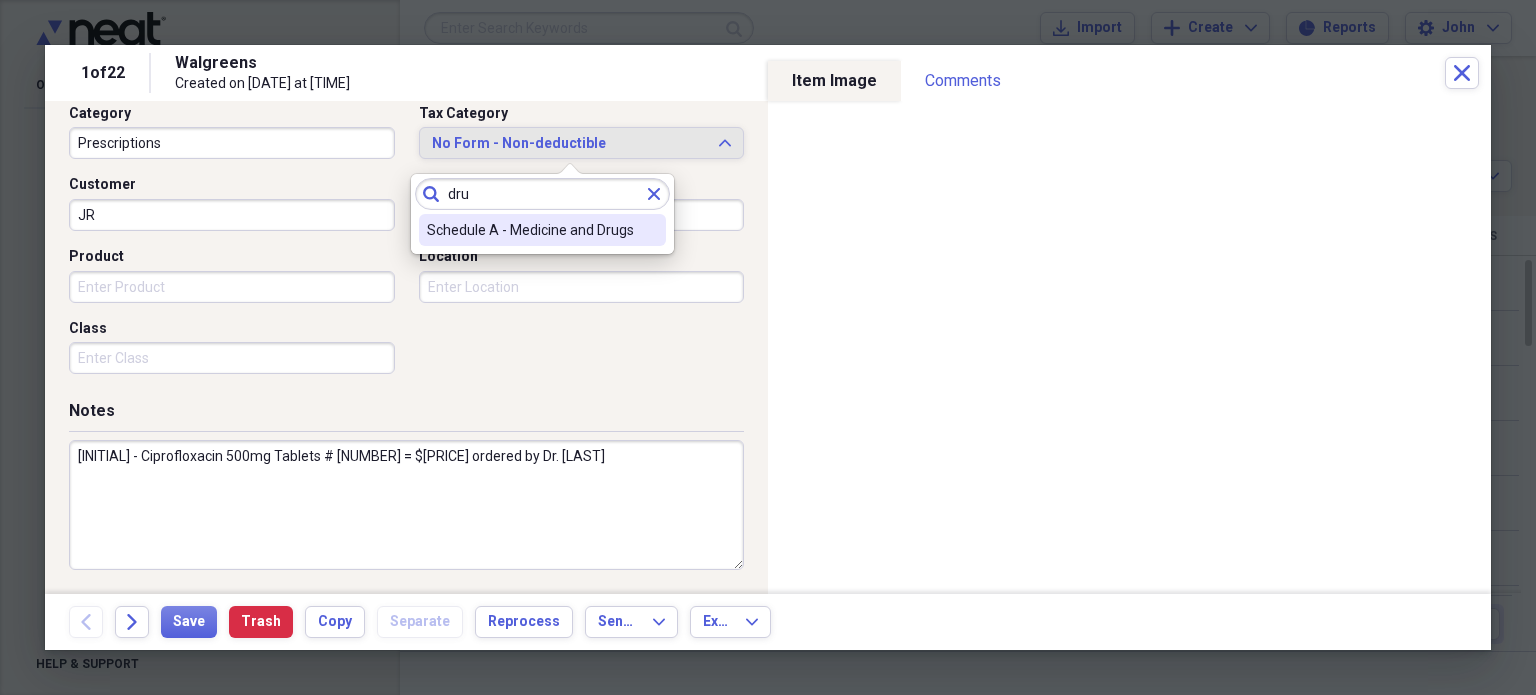 type on "dru" 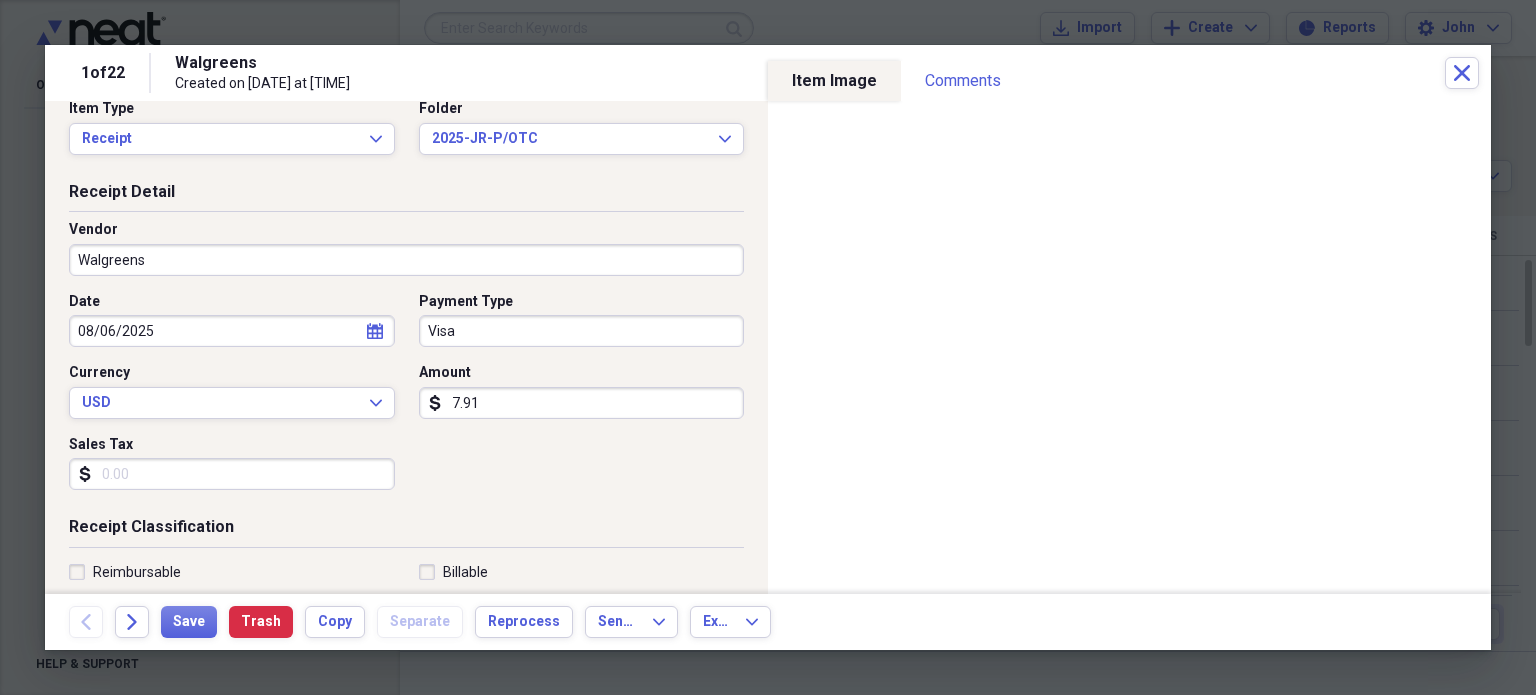 scroll, scrollTop: 0, scrollLeft: 0, axis: both 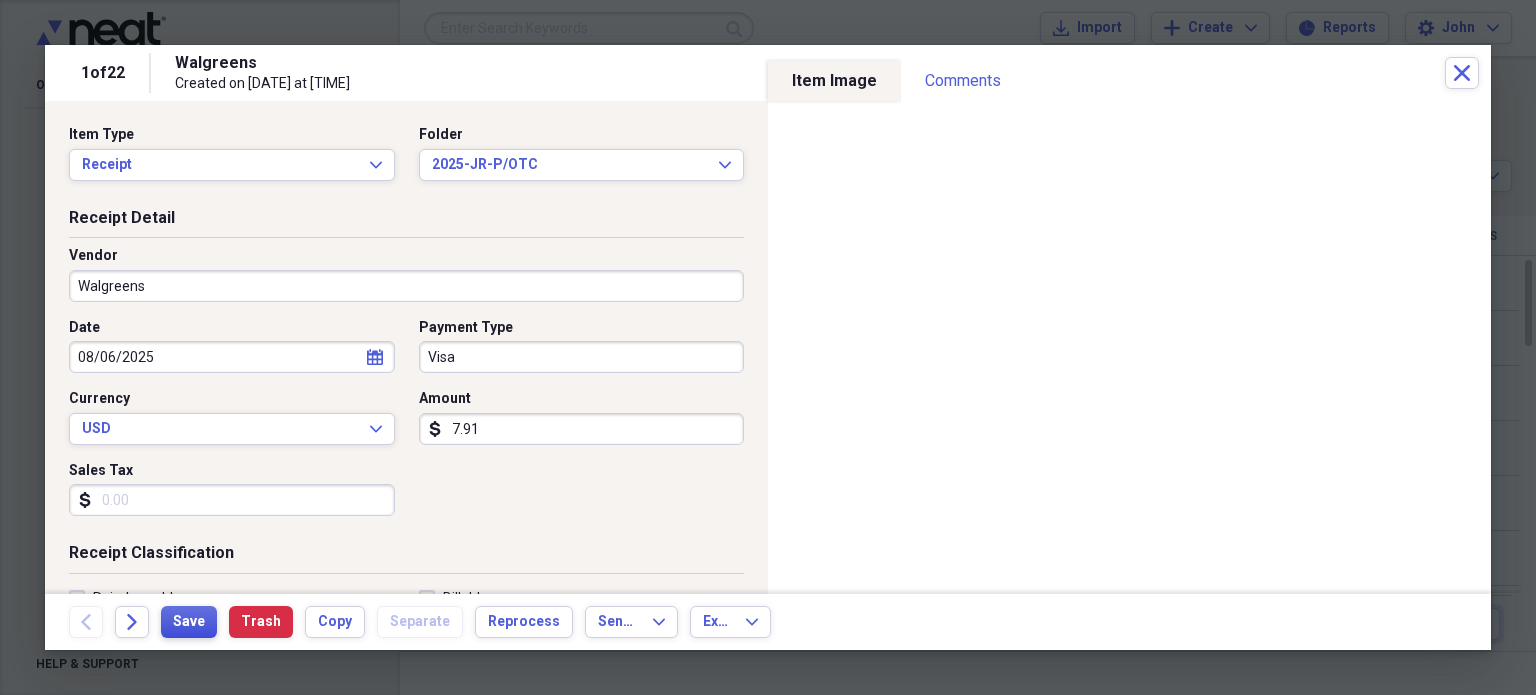click on "Save" at bounding box center [189, 622] 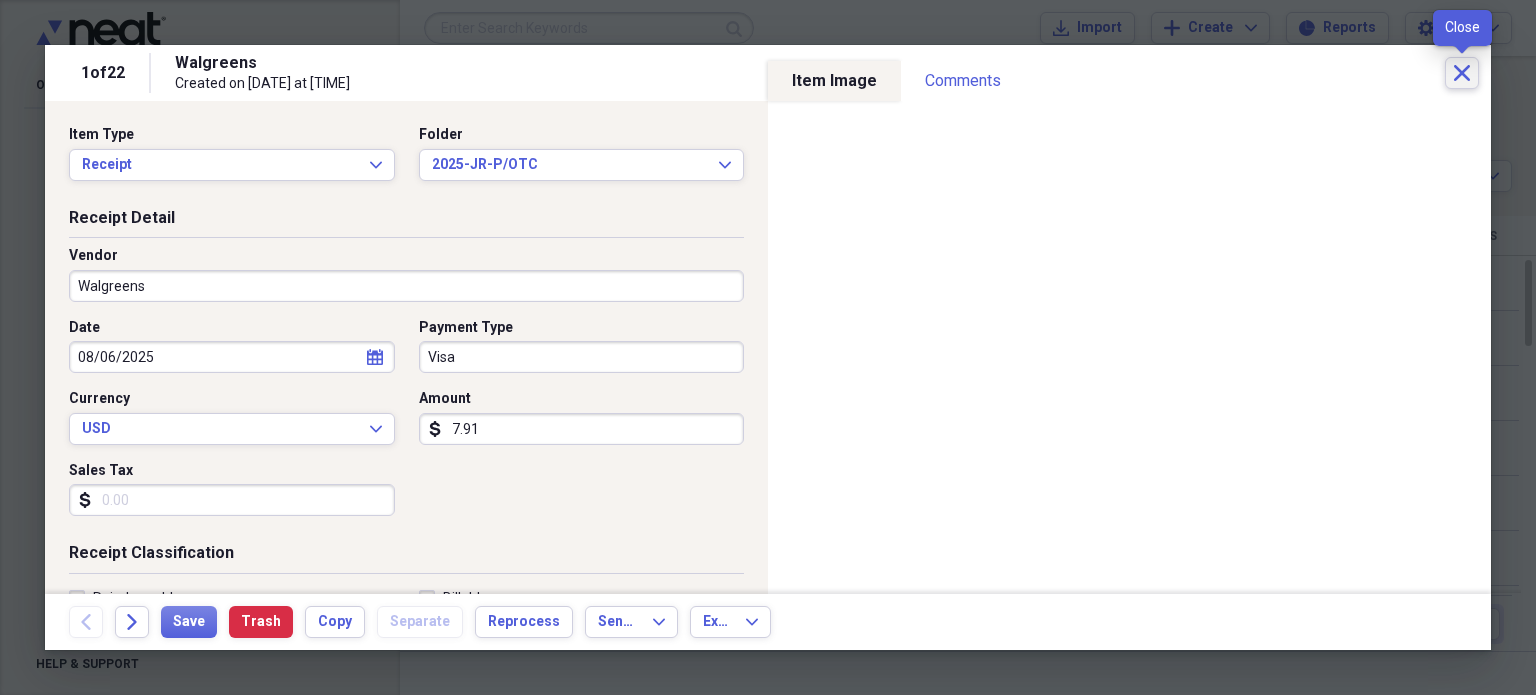 click on "Close" 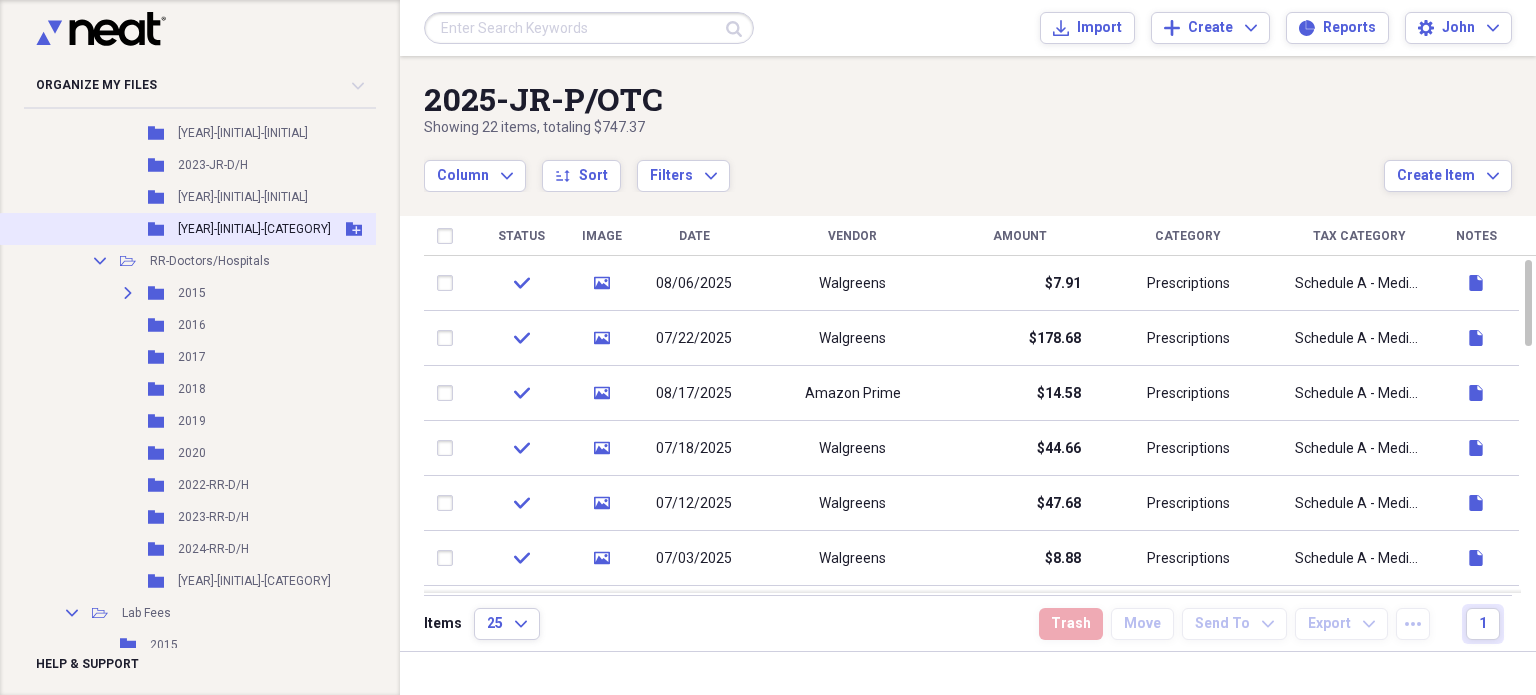 click on "[YEAR]-[INITIAL]-[CATEGORY]" at bounding box center (254, 229) 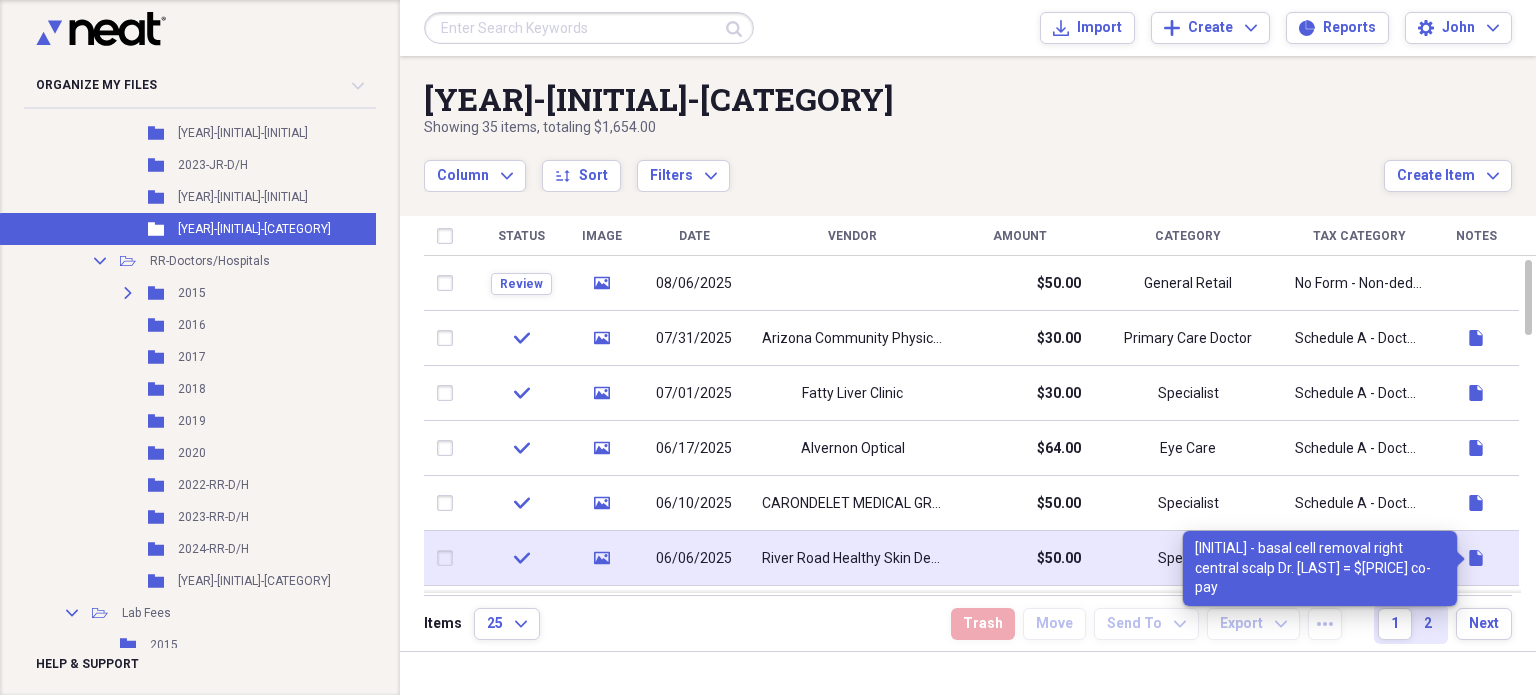 click 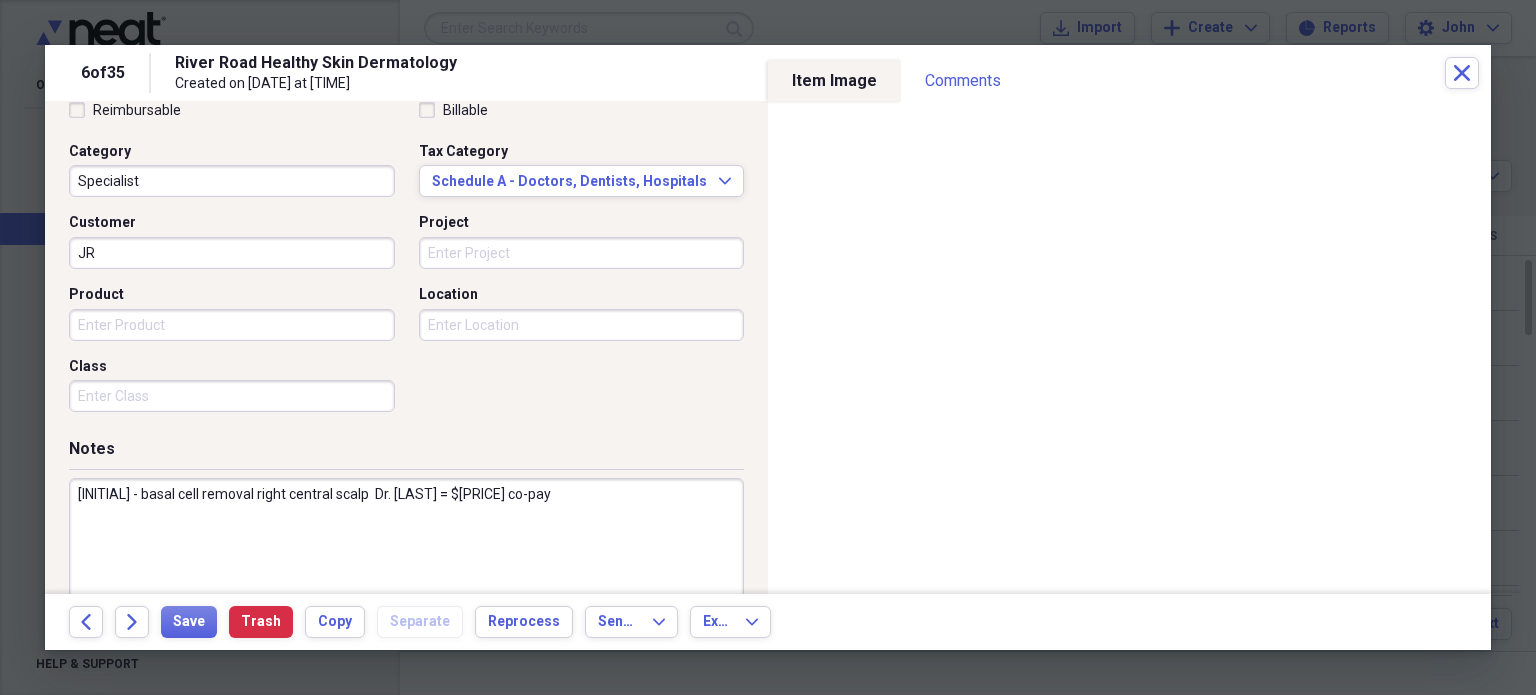 scroll, scrollTop: 526, scrollLeft: 0, axis: vertical 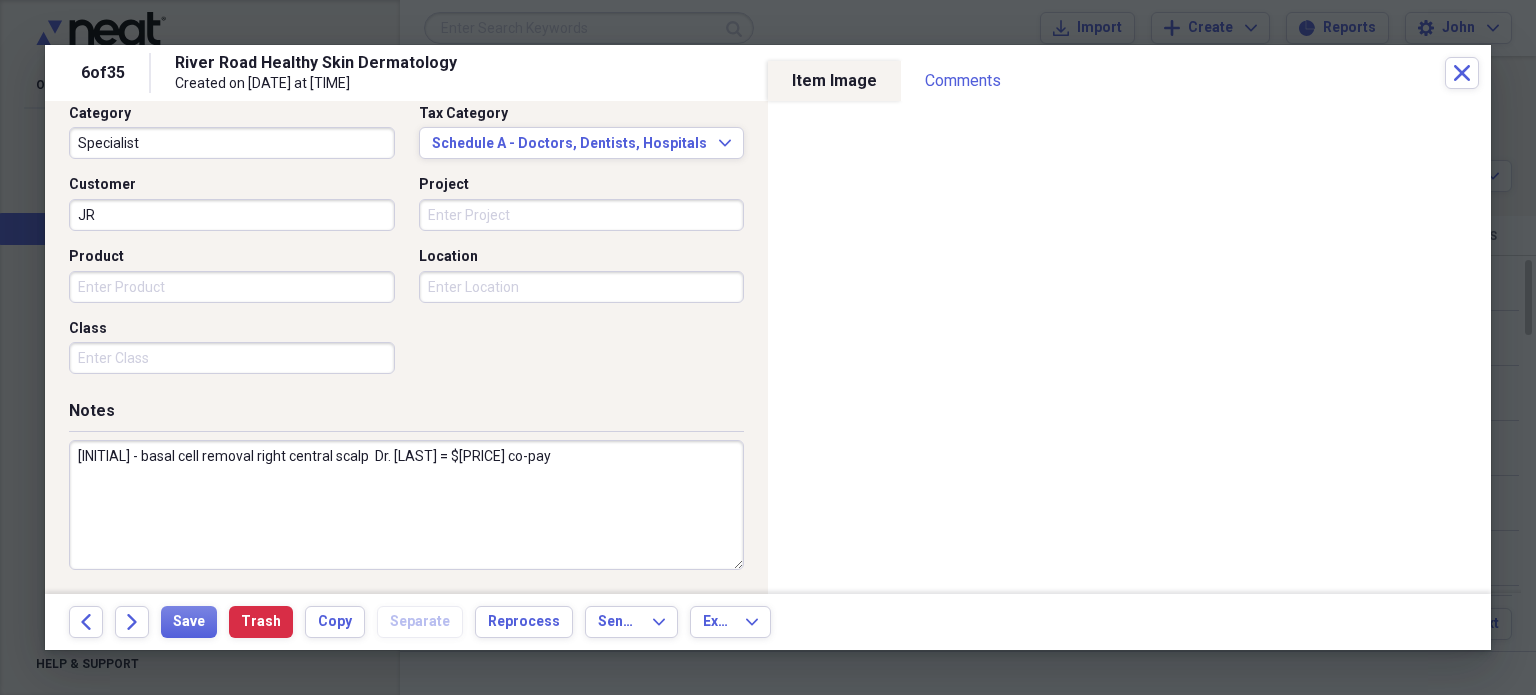 drag, startPoint x: 510, startPoint y: 456, endPoint x: 47, endPoint y: 467, distance: 463.13065 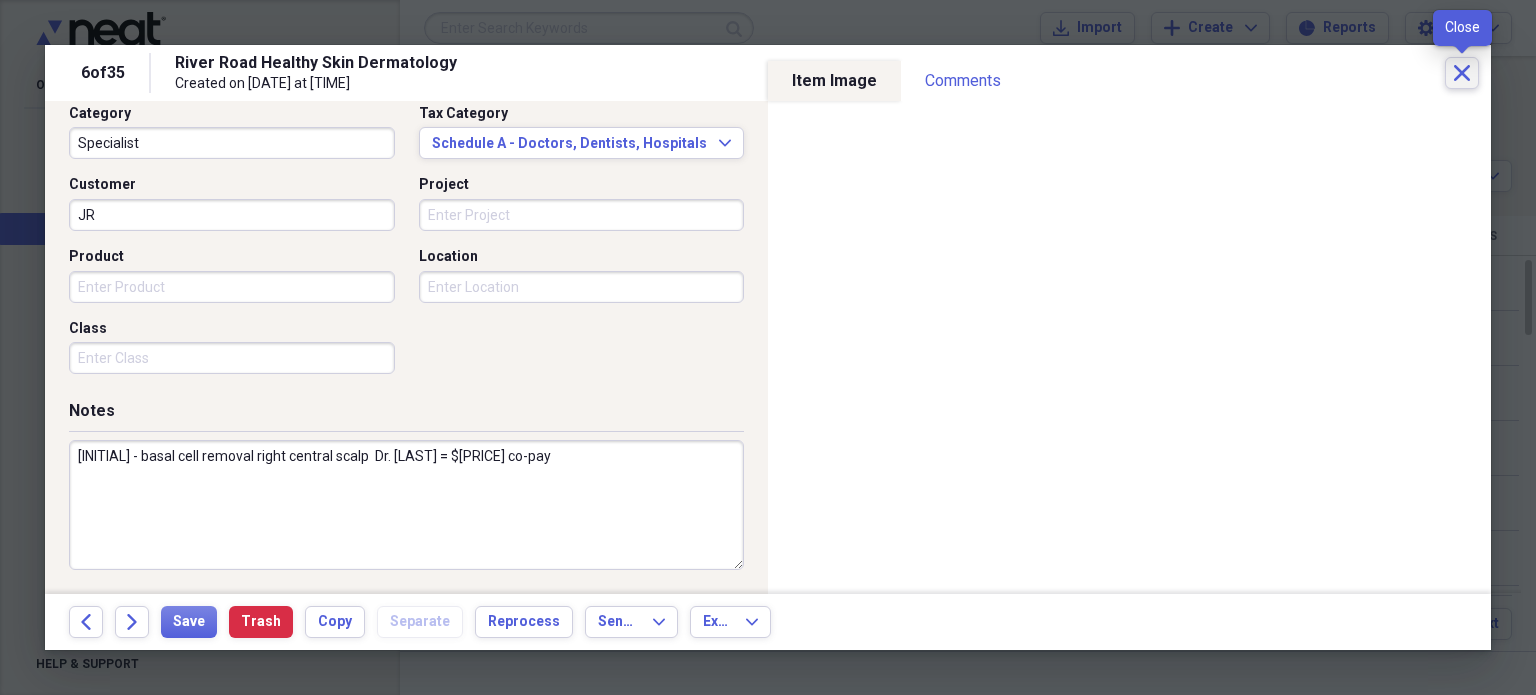 click on "Close" 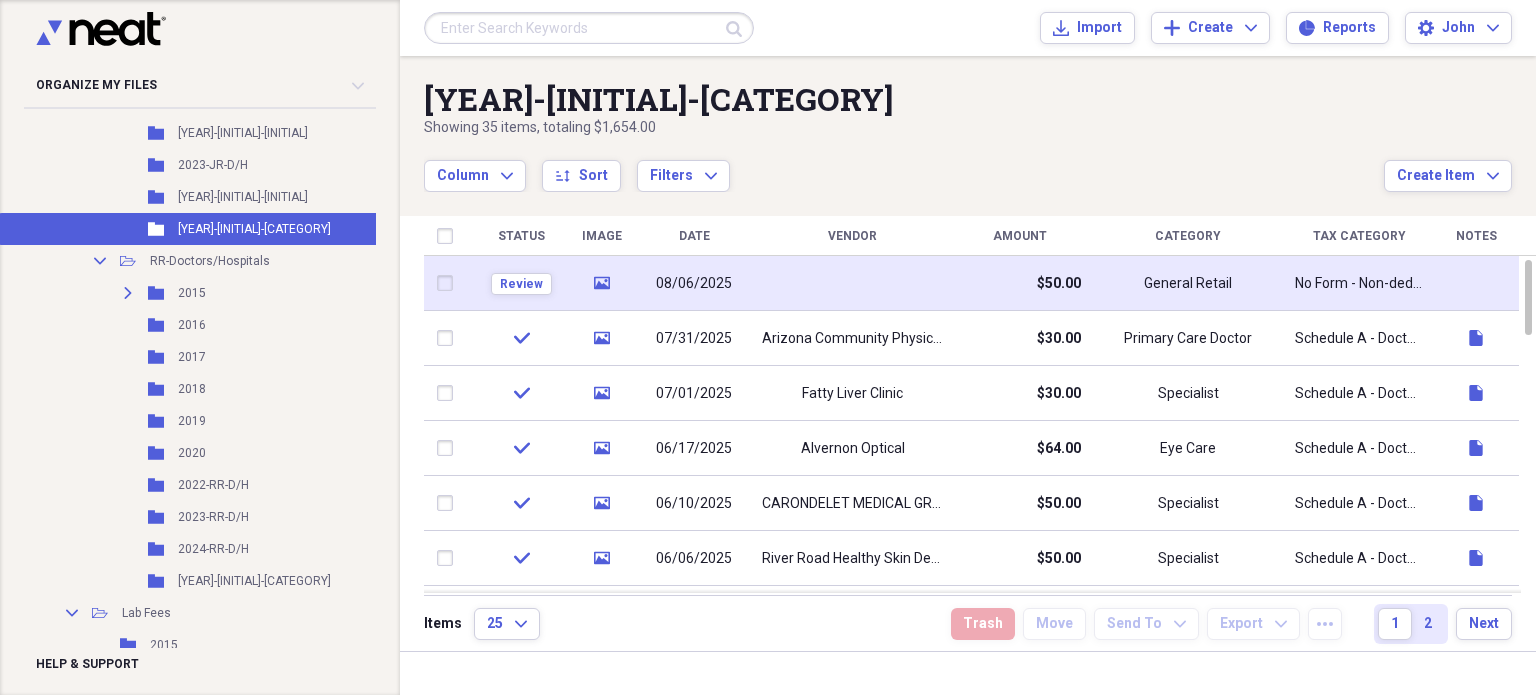 drag, startPoint x: 1470, startPoint y: 289, endPoint x: 1440, endPoint y: 291, distance: 30.066593 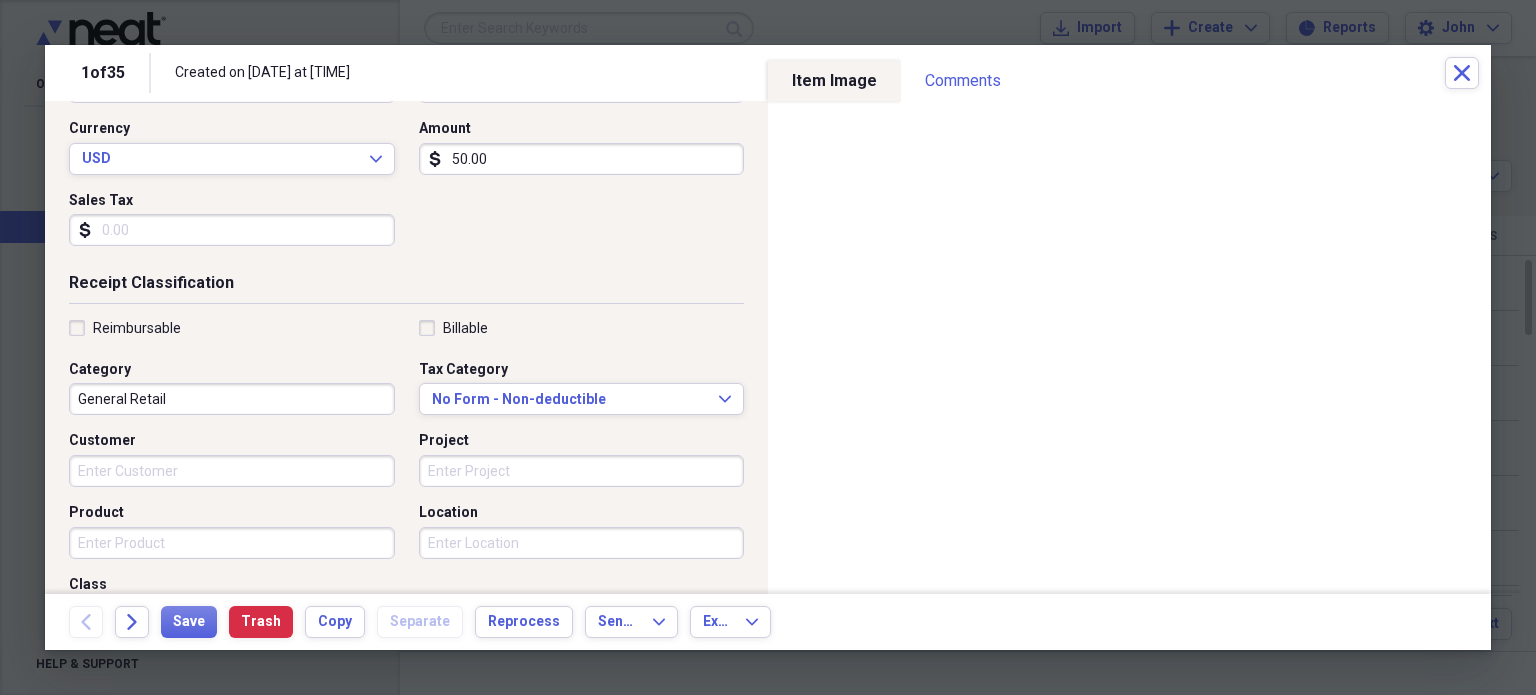 scroll, scrollTop: 526, scrollLeft: 0, axis: vertical 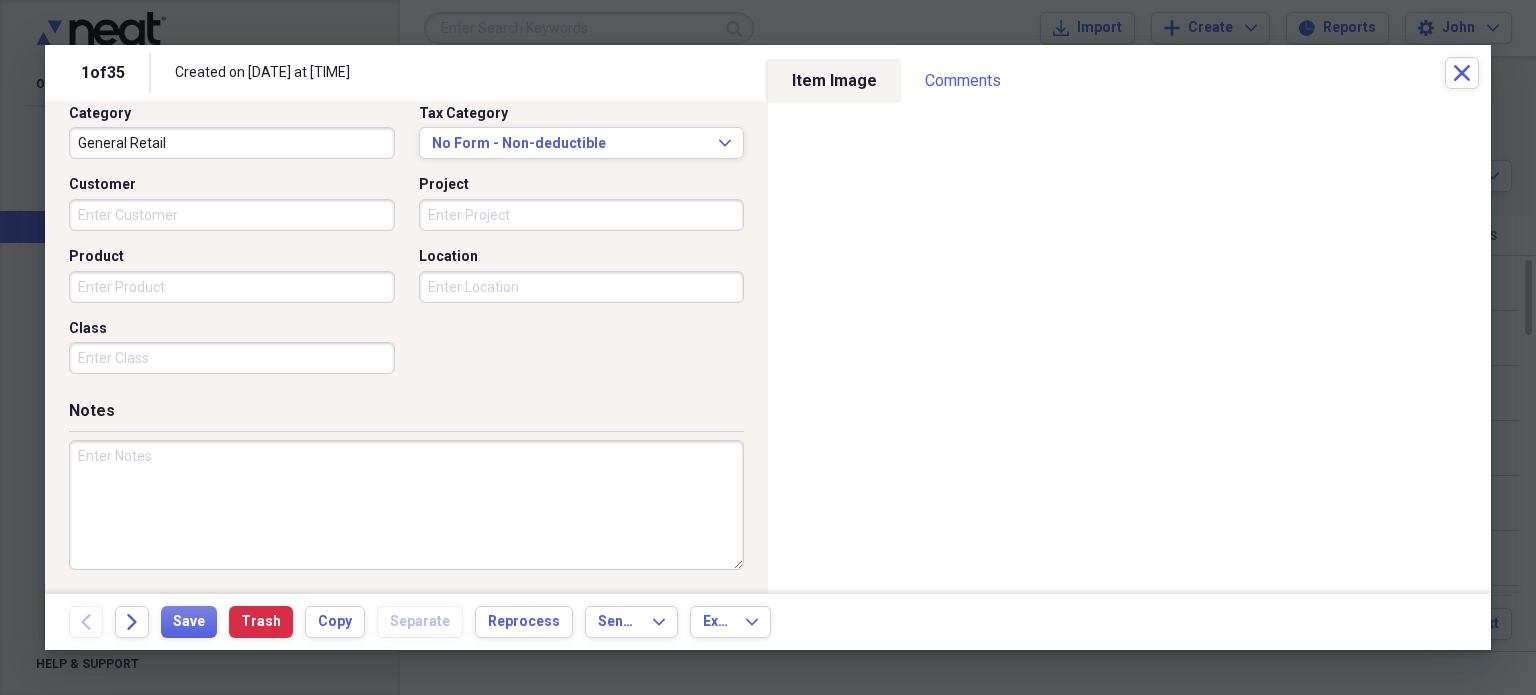 click at bounding box center [406, 505] 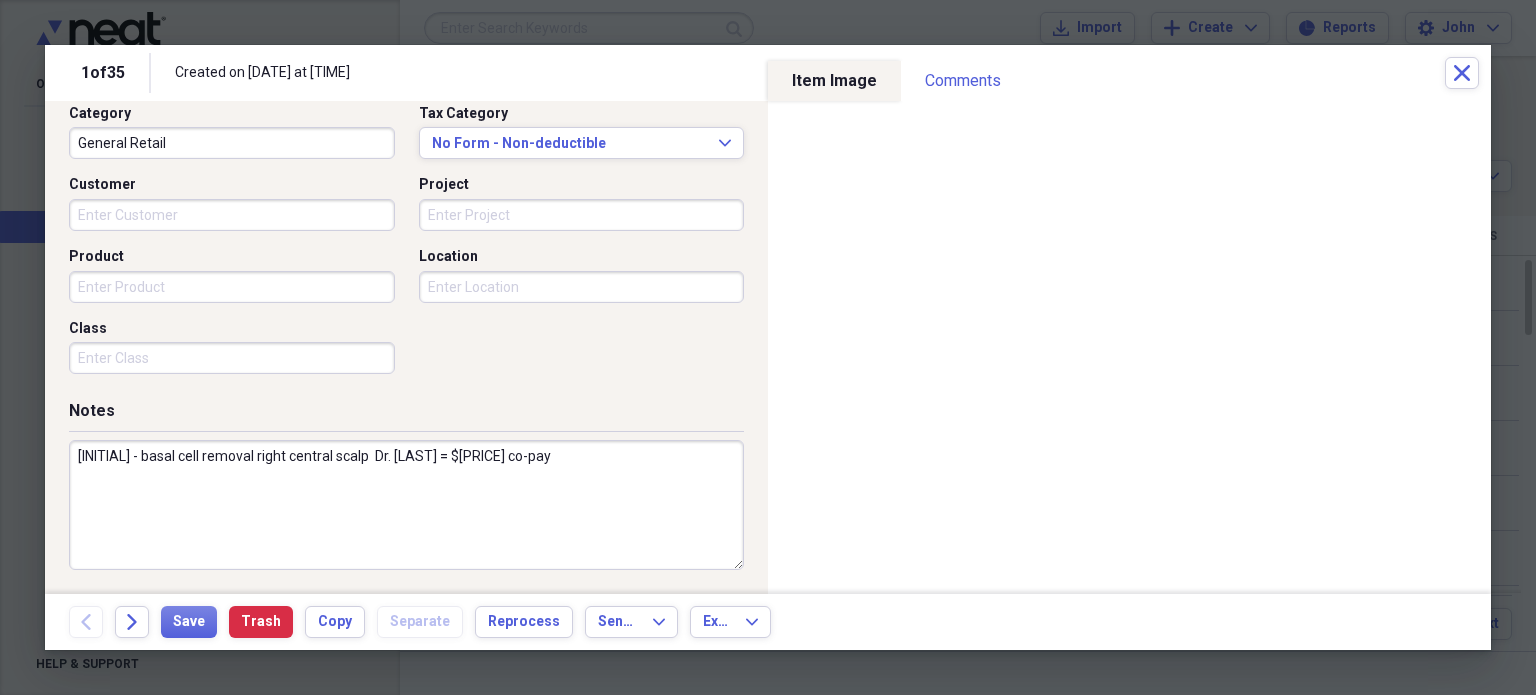 drag, startPoint x: 171, startPoint y: 452, endPoint x: 218, endPoint y: 460, distance: 47.67599 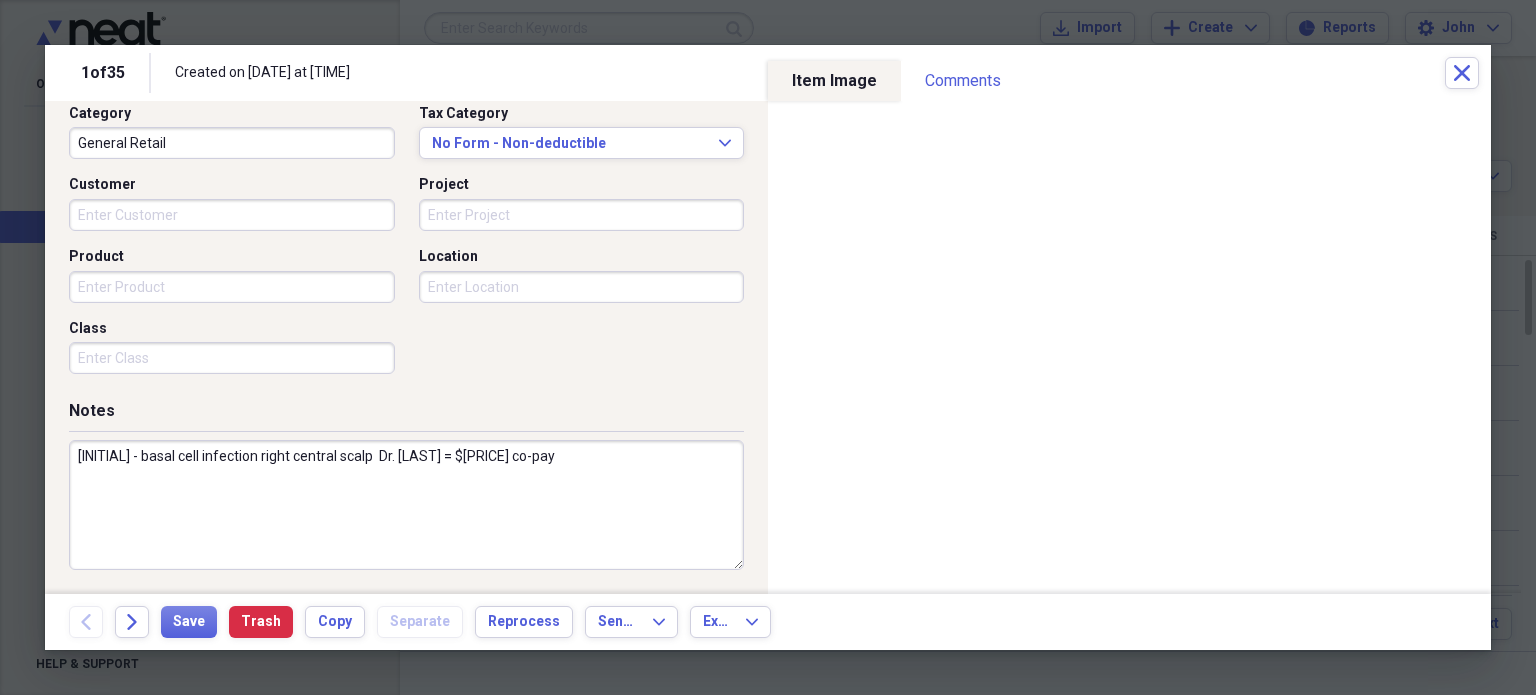 type on "[INITIAL] - basal cell infection right central scalp  Dr. [LAST] = $[PRICE] co-pay" 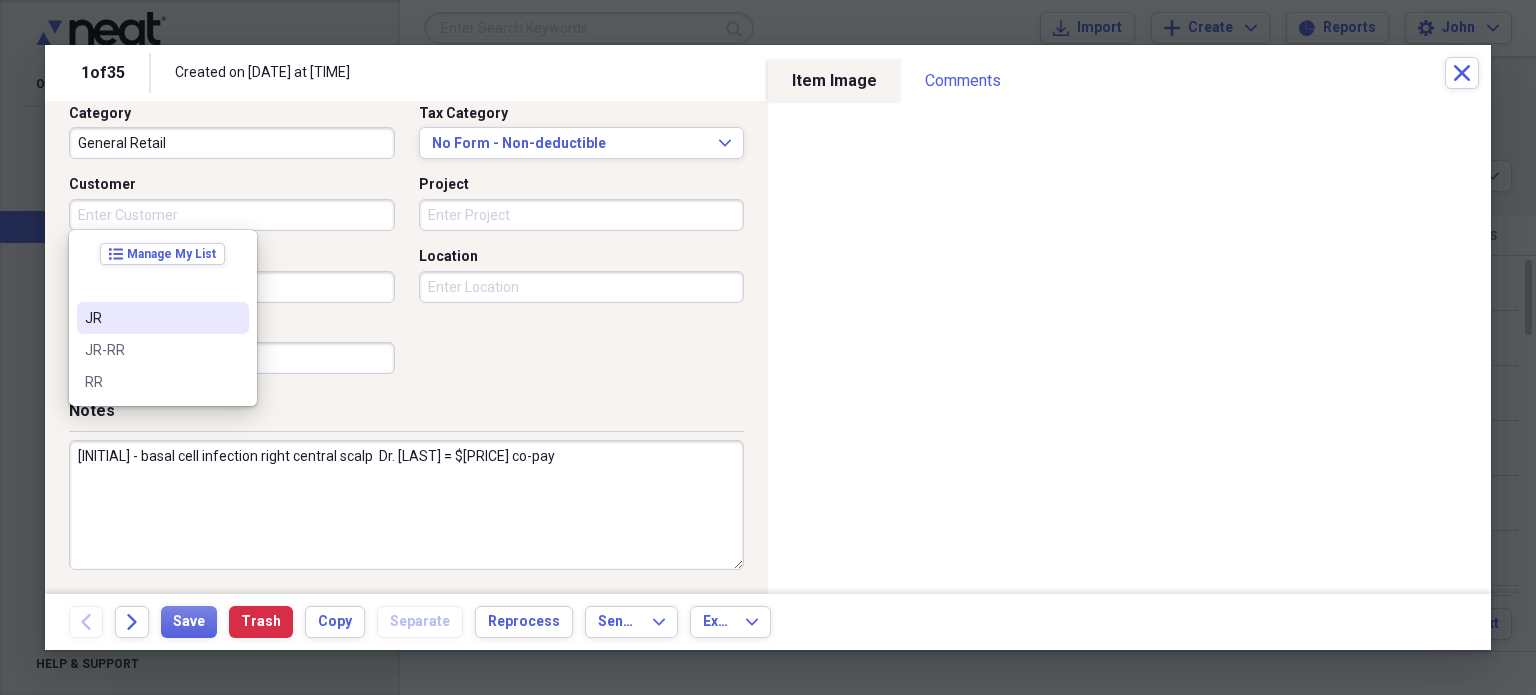 click on "JR" at bounding box center (151, 318) 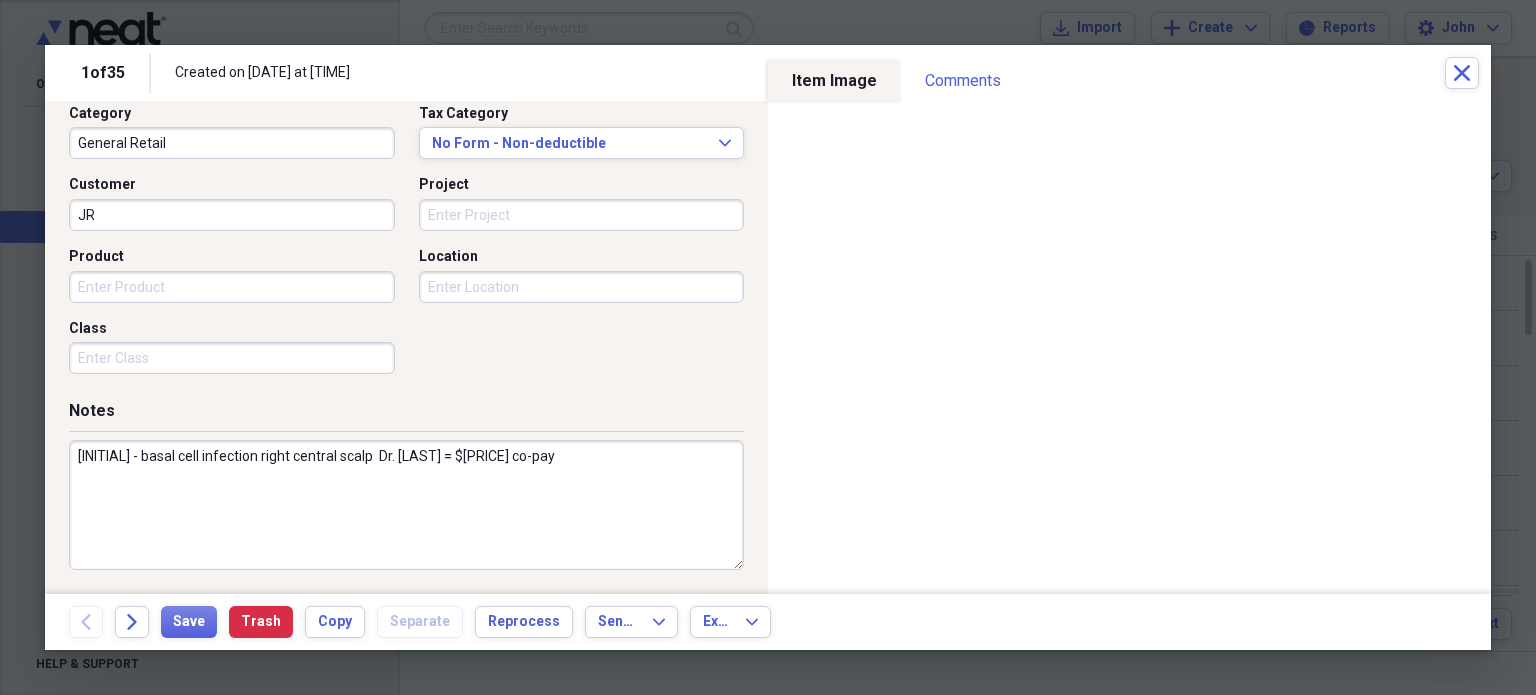 click on "General Retail" at bounding box center (232, 143) 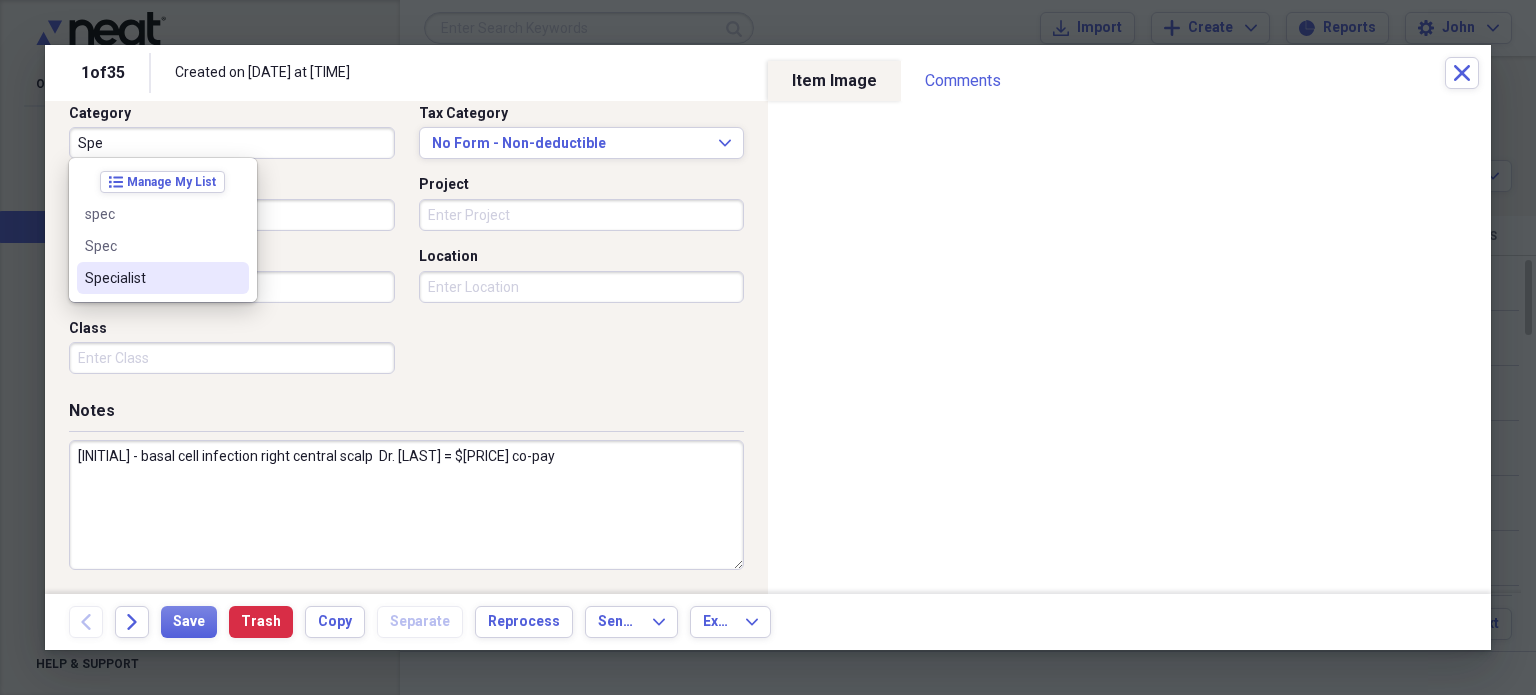 click on "Specialist" at bounding box center [151, 278] 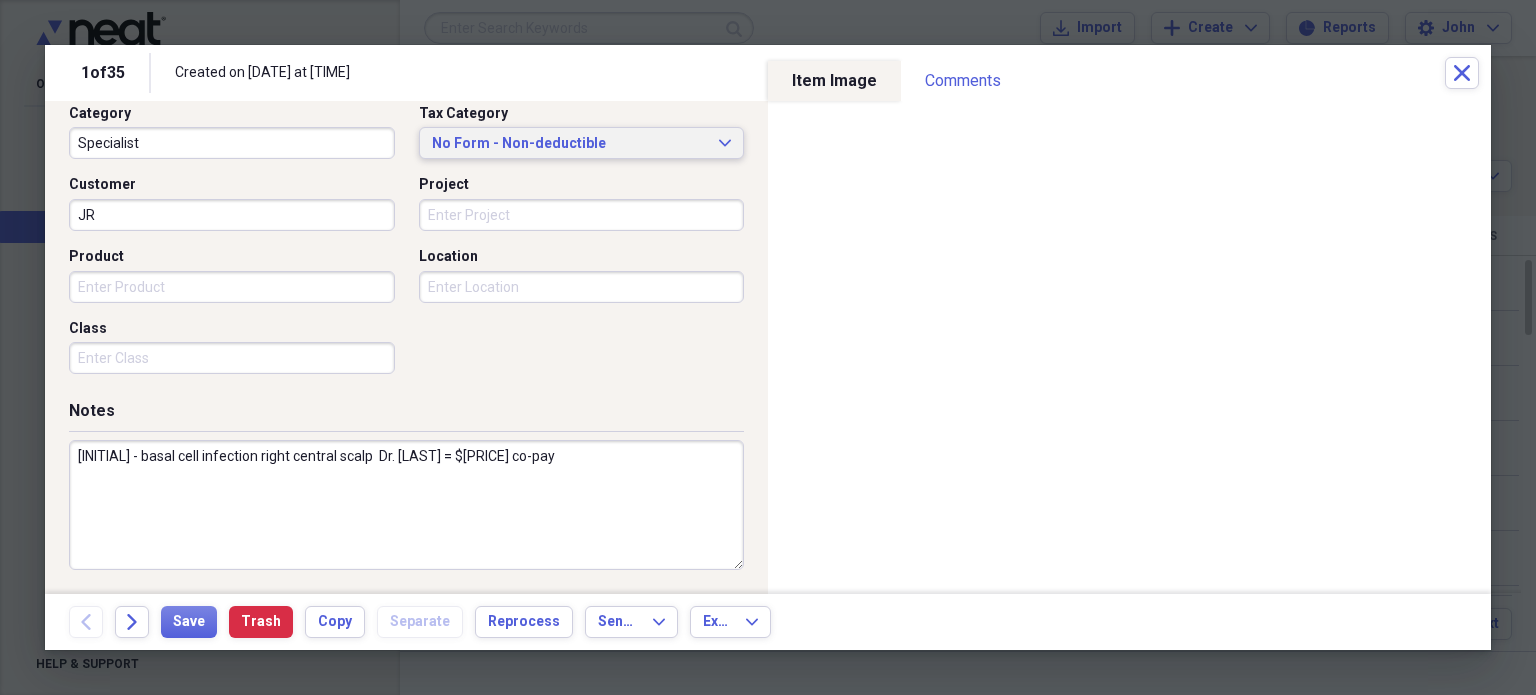 click on "No Form - Non-deductible" at bounding box center [570, 144] 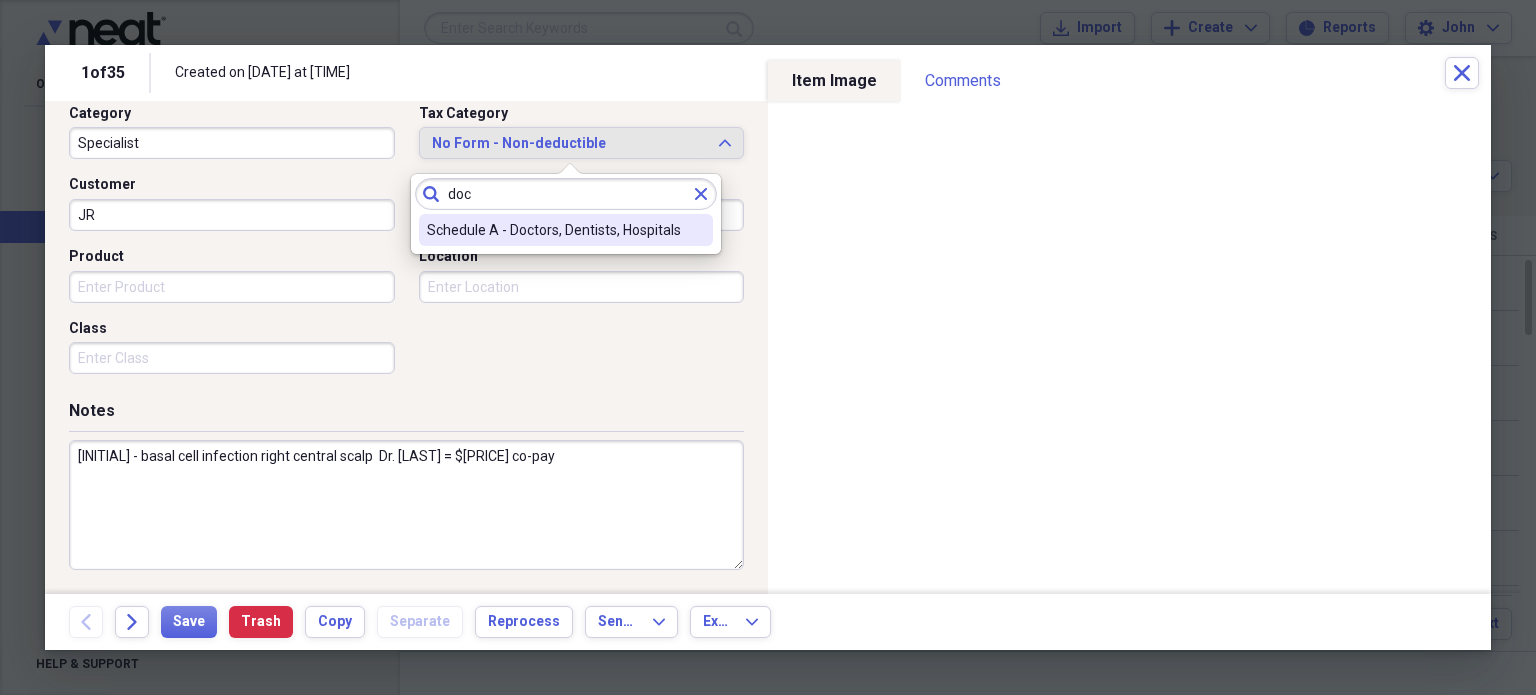type on "doc" 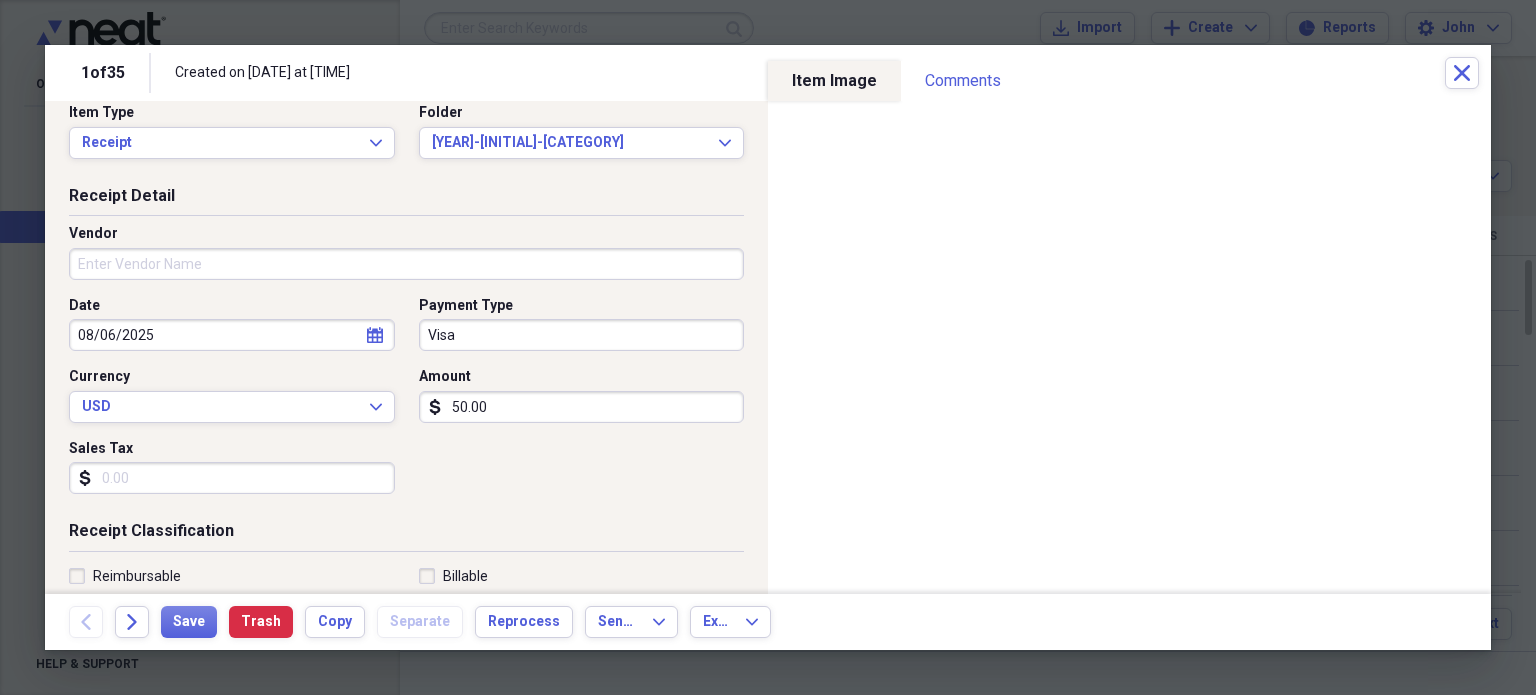 scroll, scrollTop: 0, scrollLeft: 0, axis: both 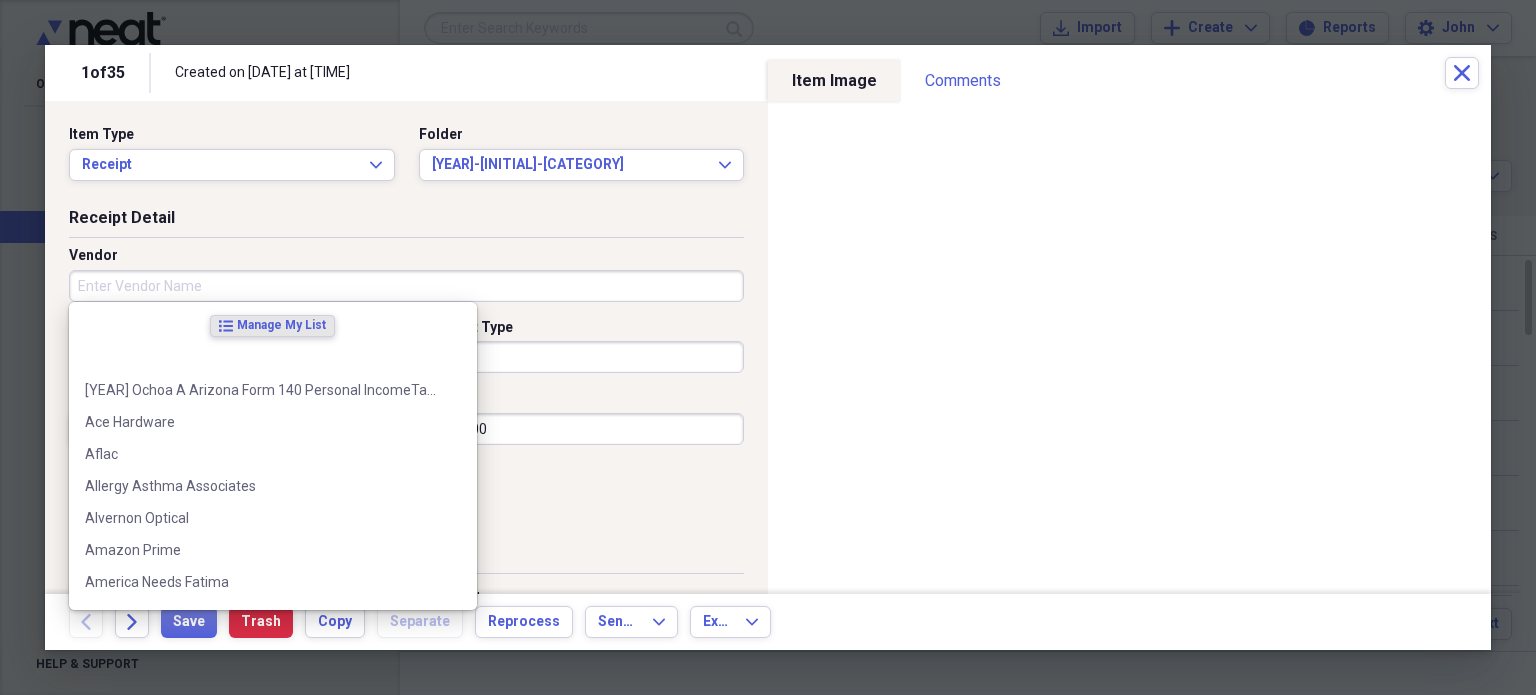 click on "Vendor" at bounding box center [406, 286] 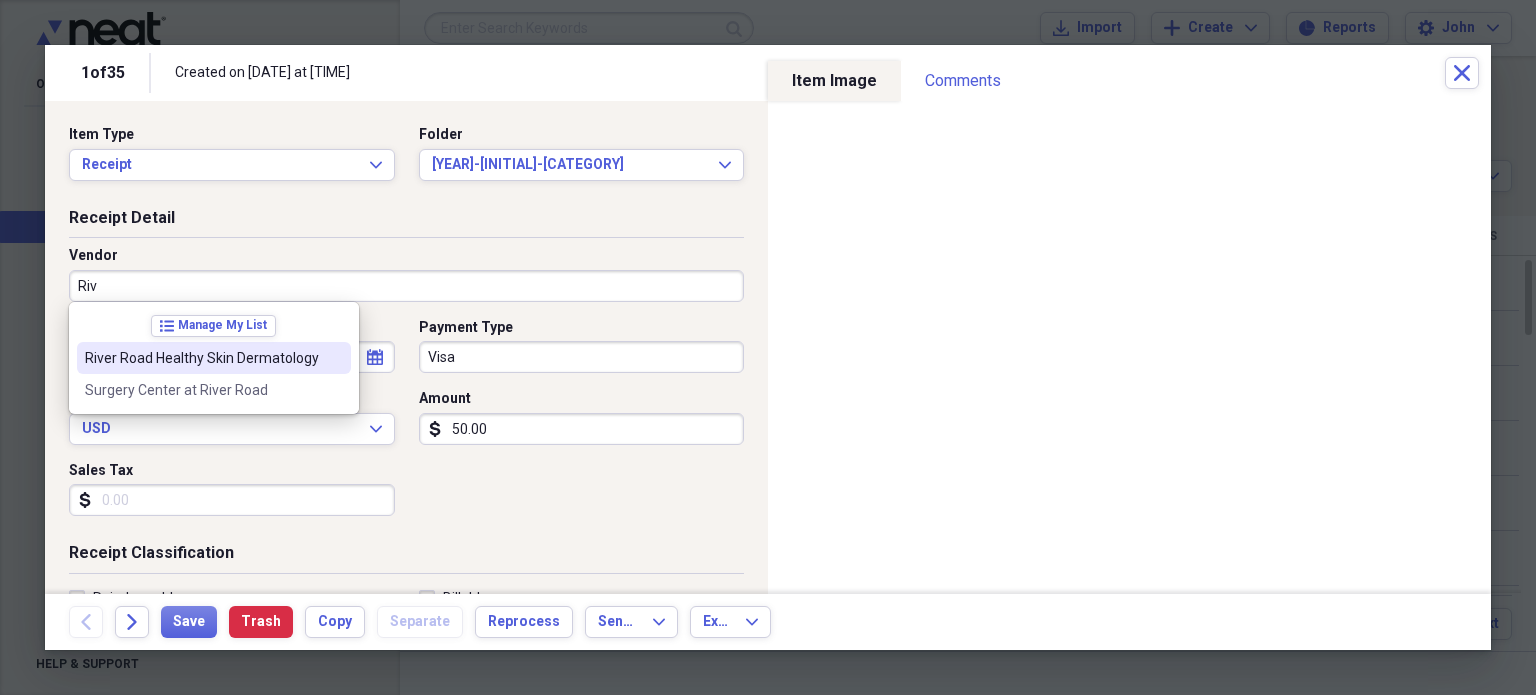 click on "River Road Healthy Skin Dermatology" at bounding box center (202, 358) 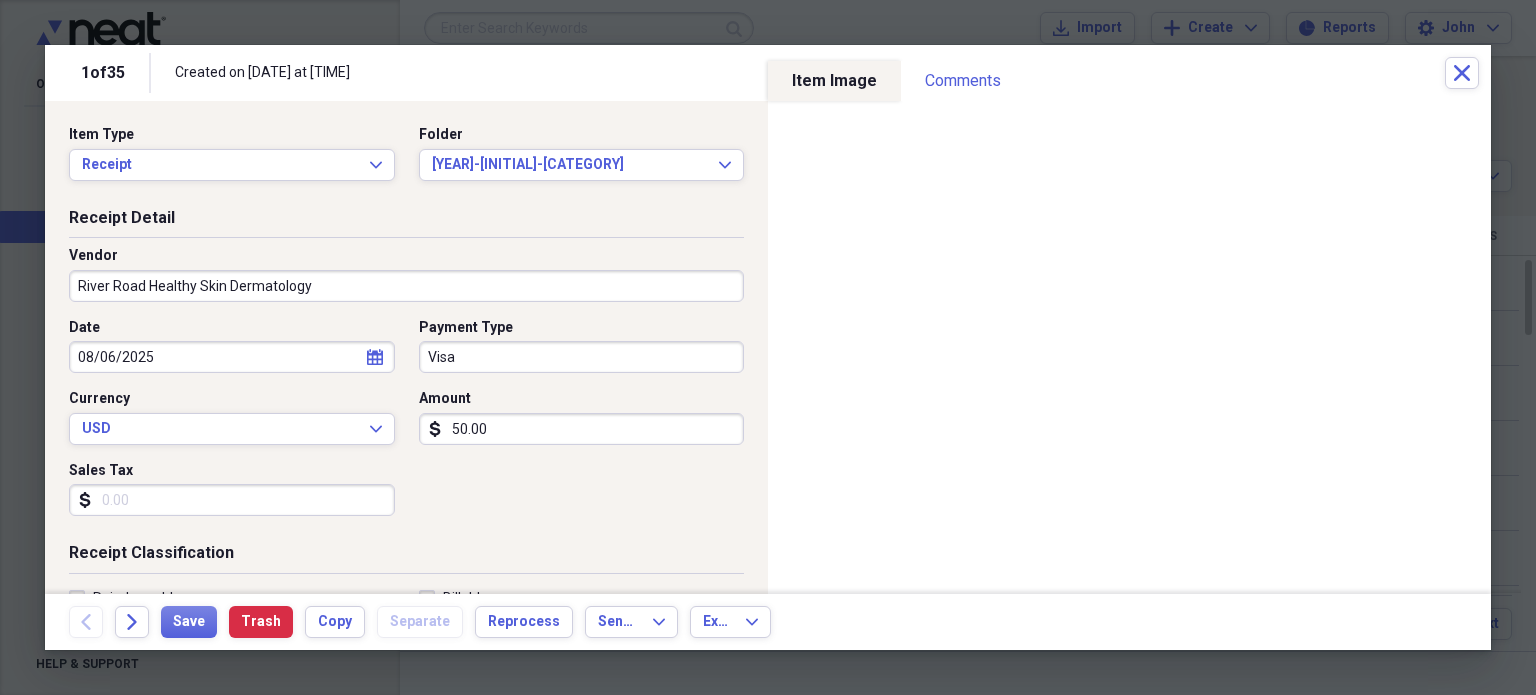 drag, startPoint x: 317, startPoint y: 285, endPoint x: 44, endPoint y: 273, distance: 273.2636 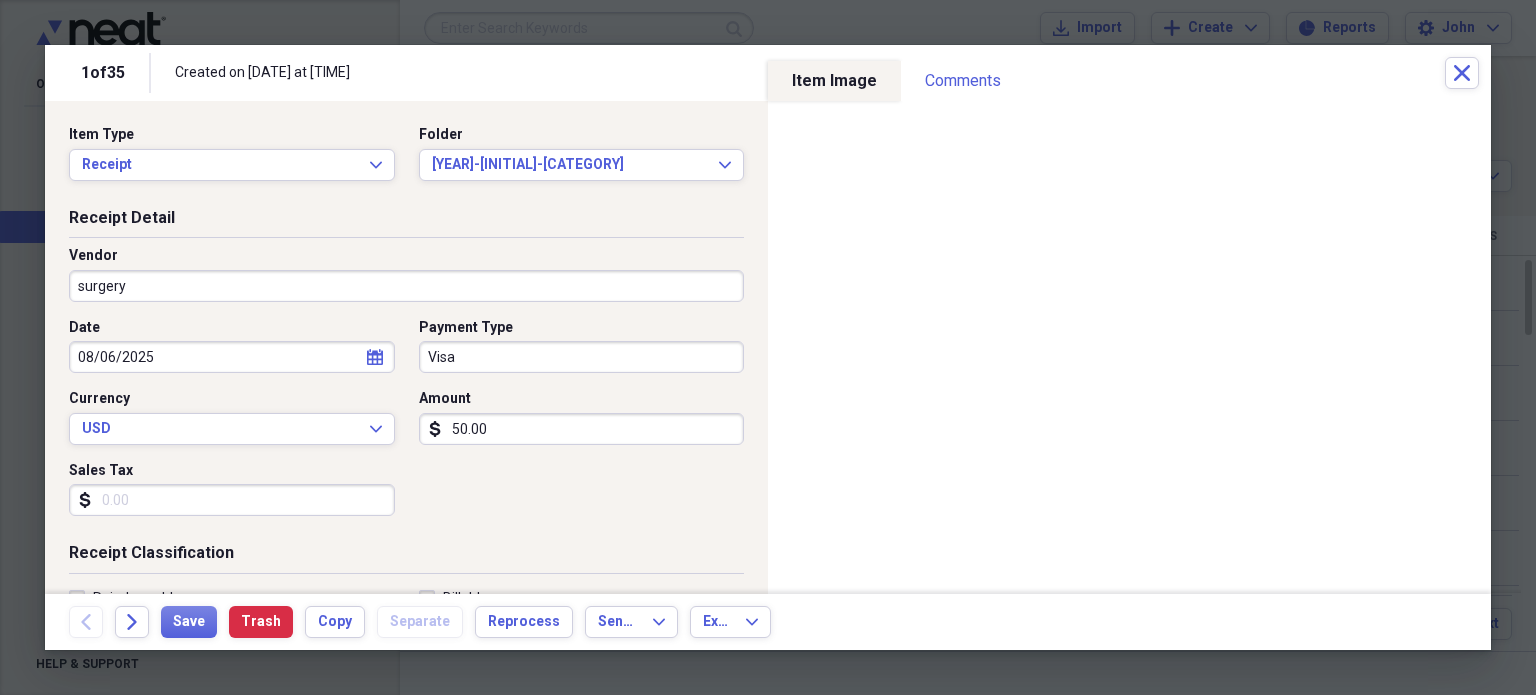 click on "surgery" at bounding box center [406, 286] 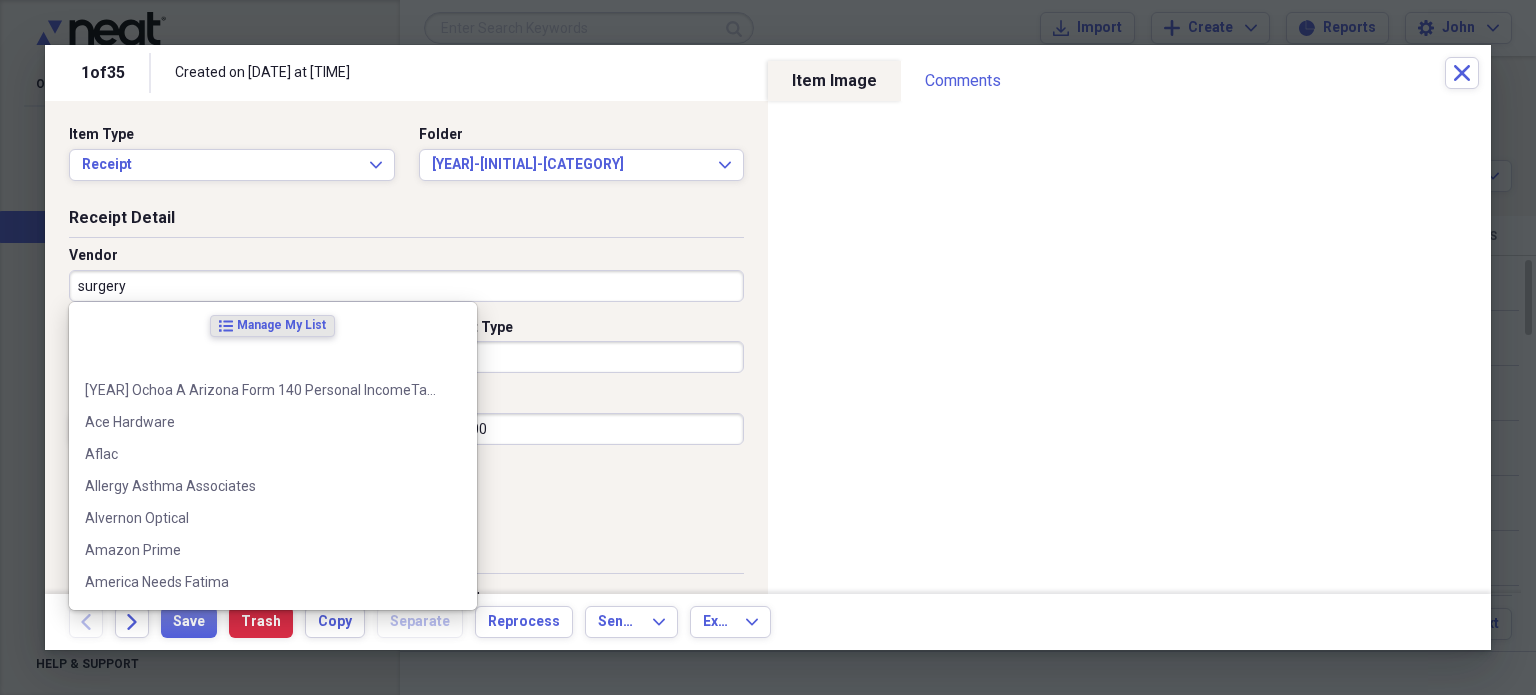 click on "surgery" at bounding box center [406, 286] 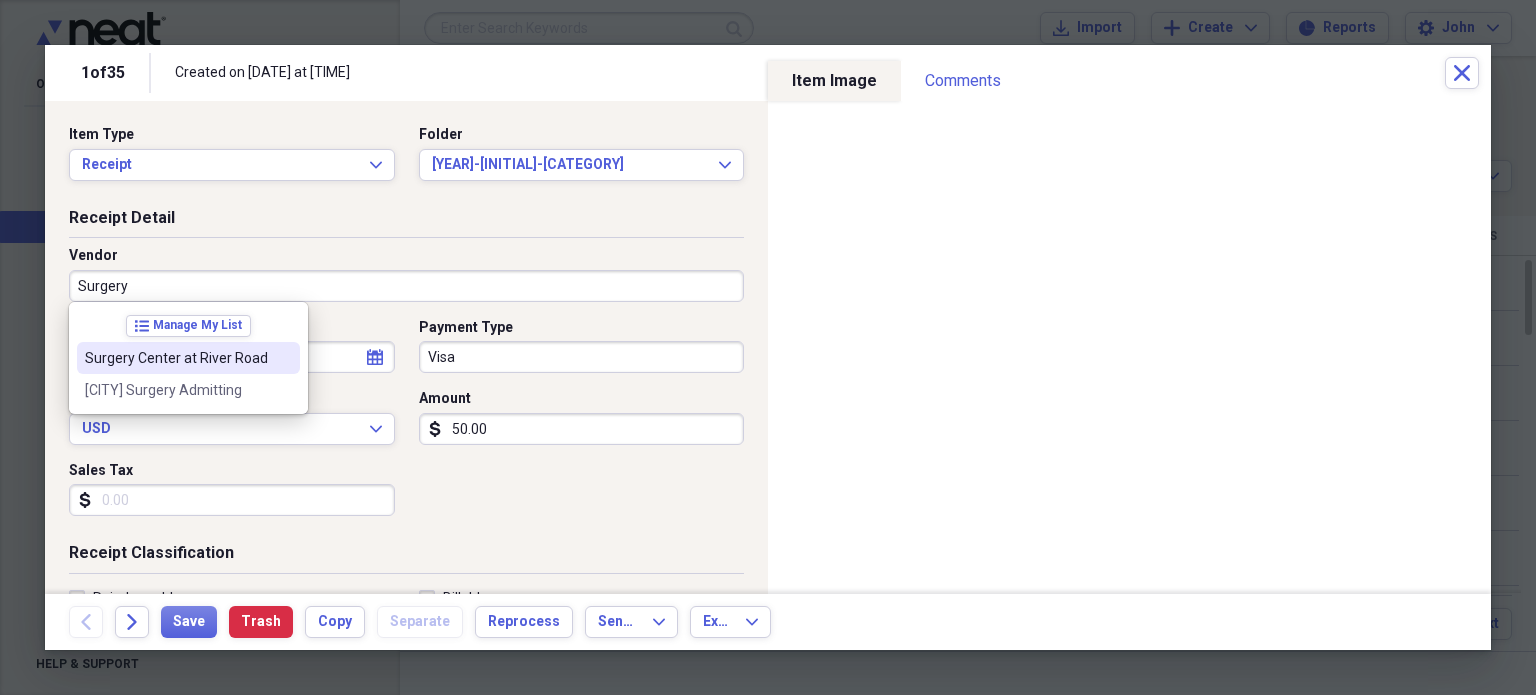 click on "Surgery Center at River Road" at bounding box center [176, 358] 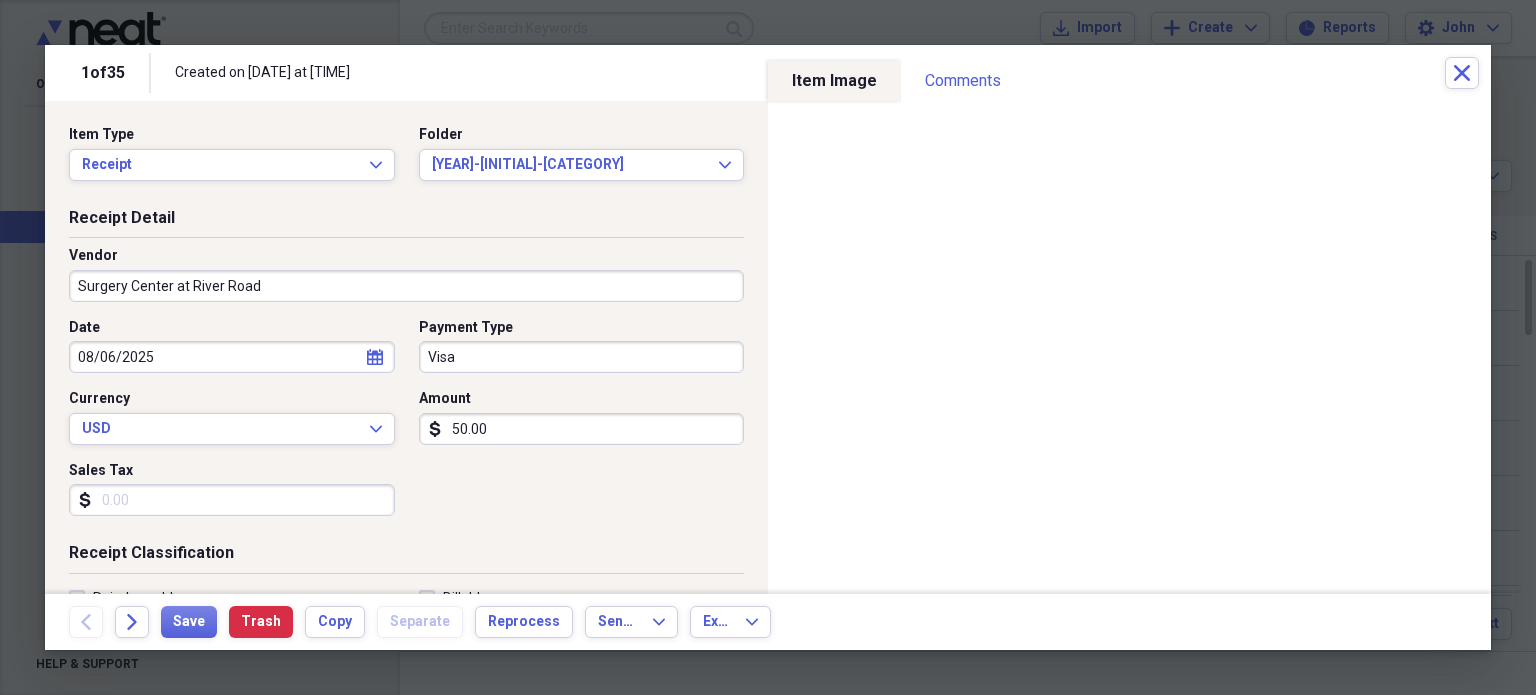 drag, startPoint x: 300, startPoint y: 279, endPoint x: 15, endPoint y: 262, distance: 285.50656 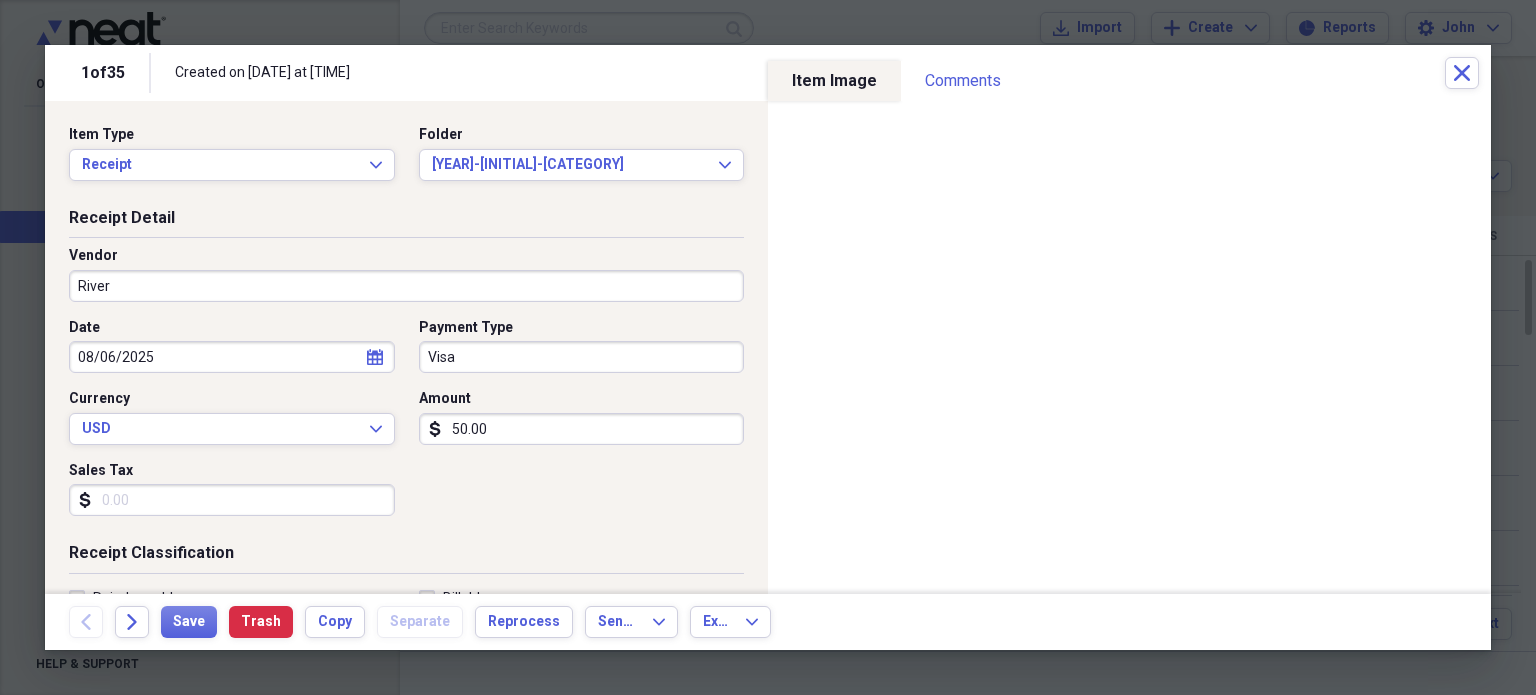 click on "River" at bounding box center [406, 286] 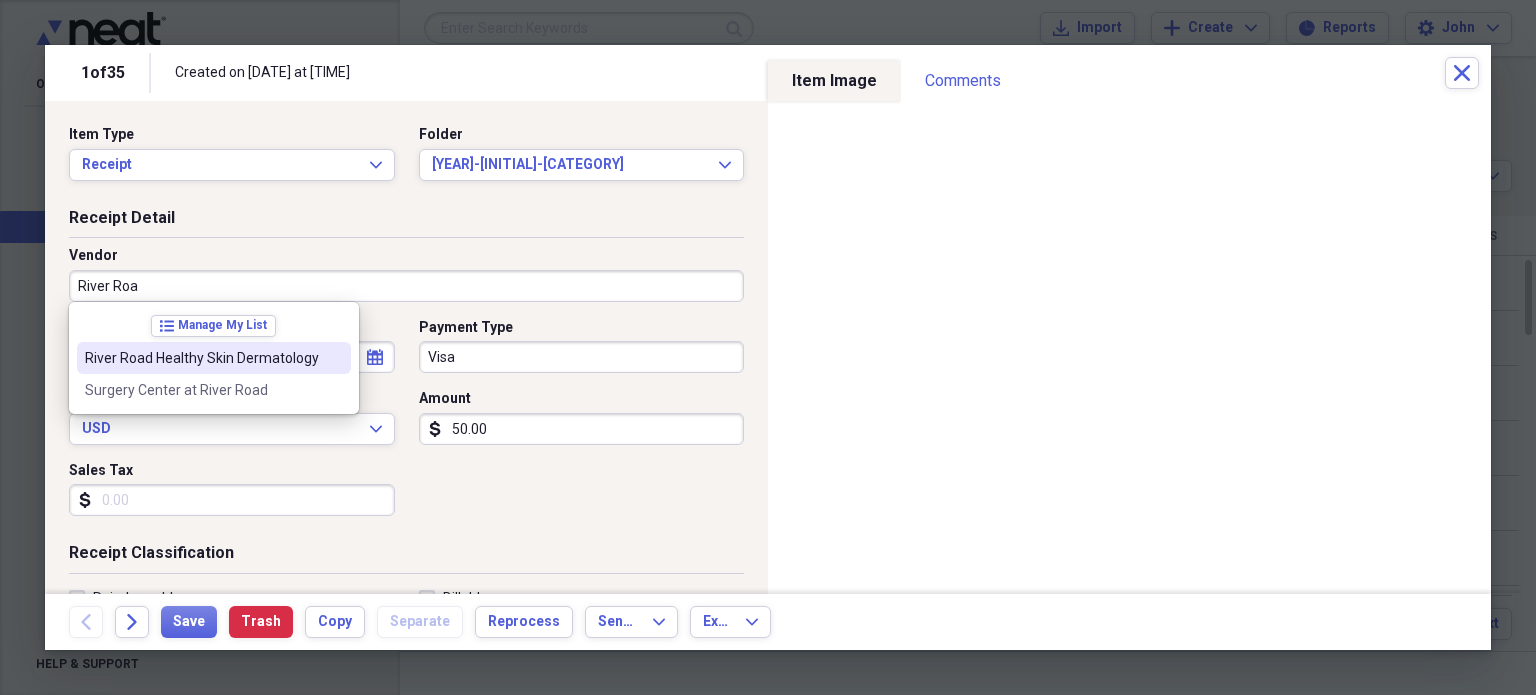 click on "River Road Healthy Skin Dermatology" at bounding box center [202, 358] 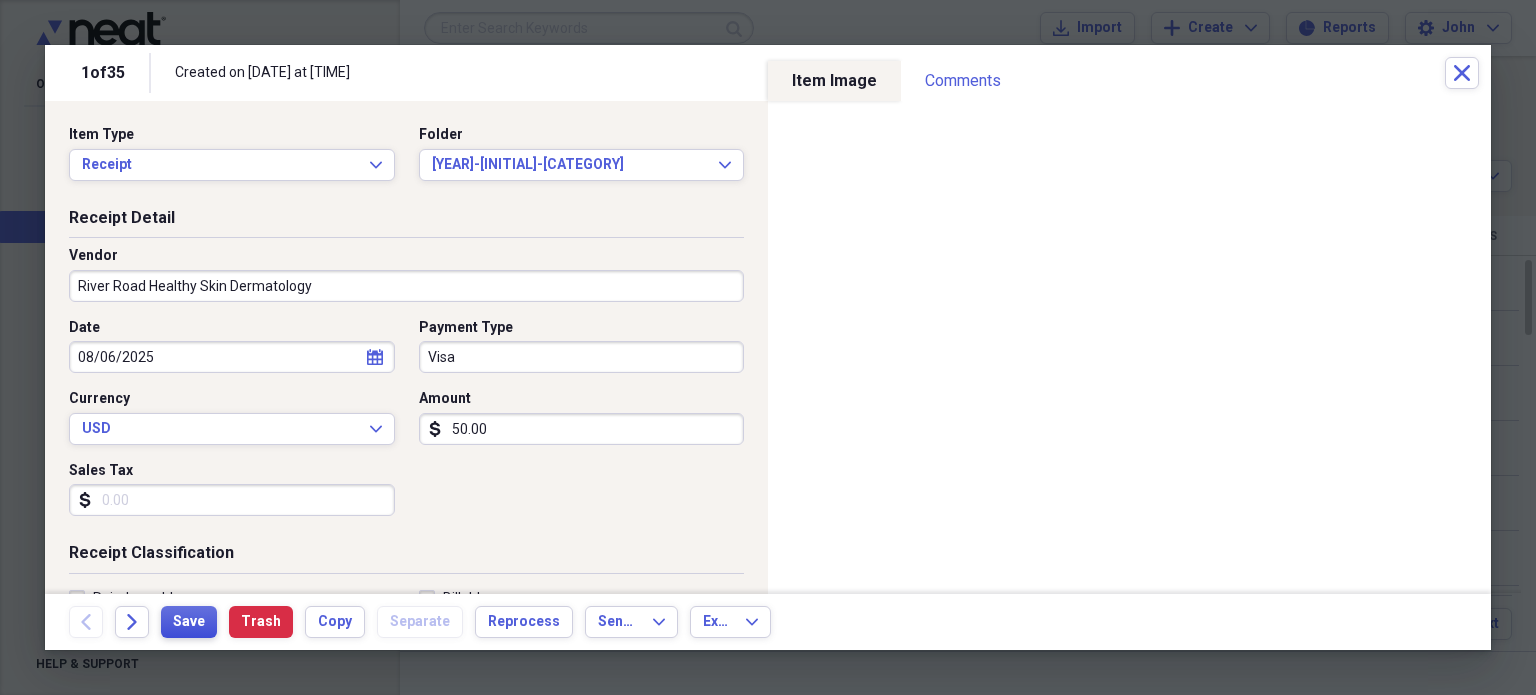 click on "Save" at bounding box center [189, 622] 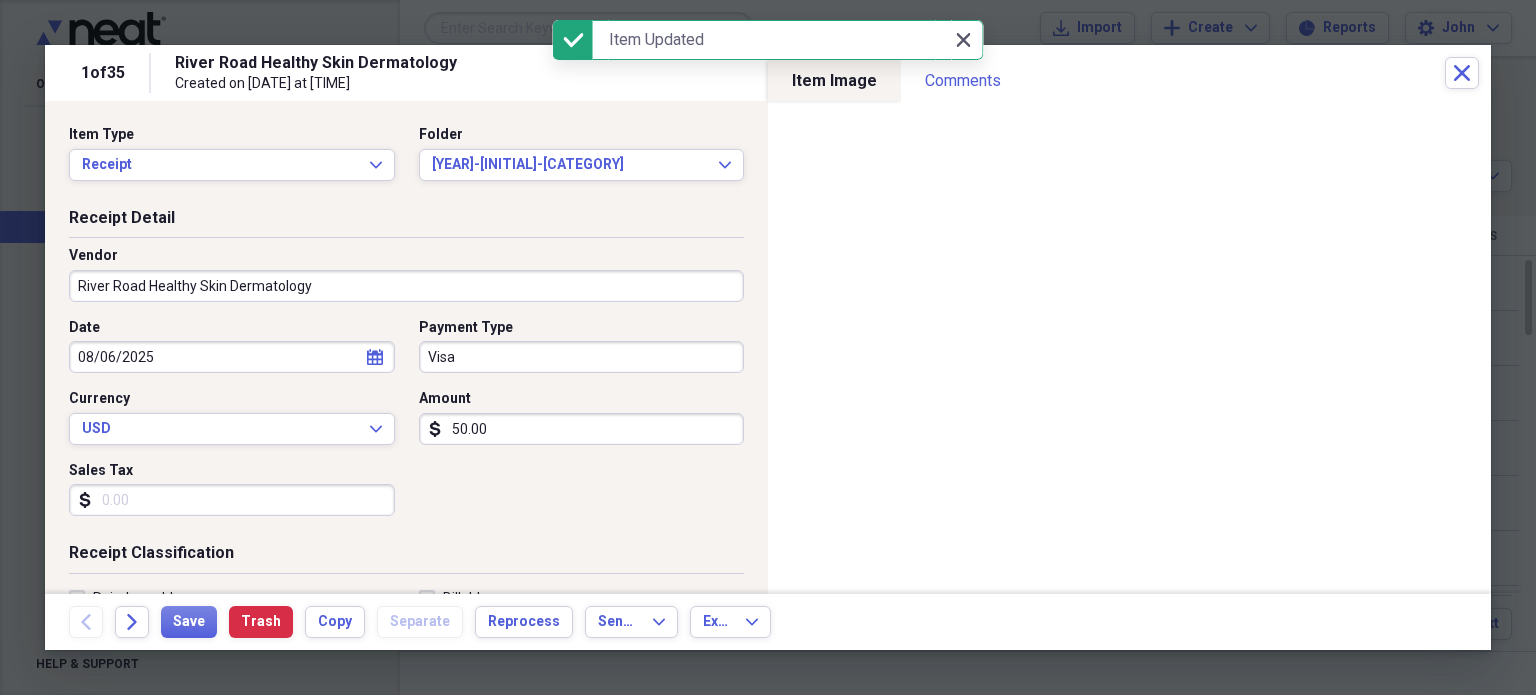 click 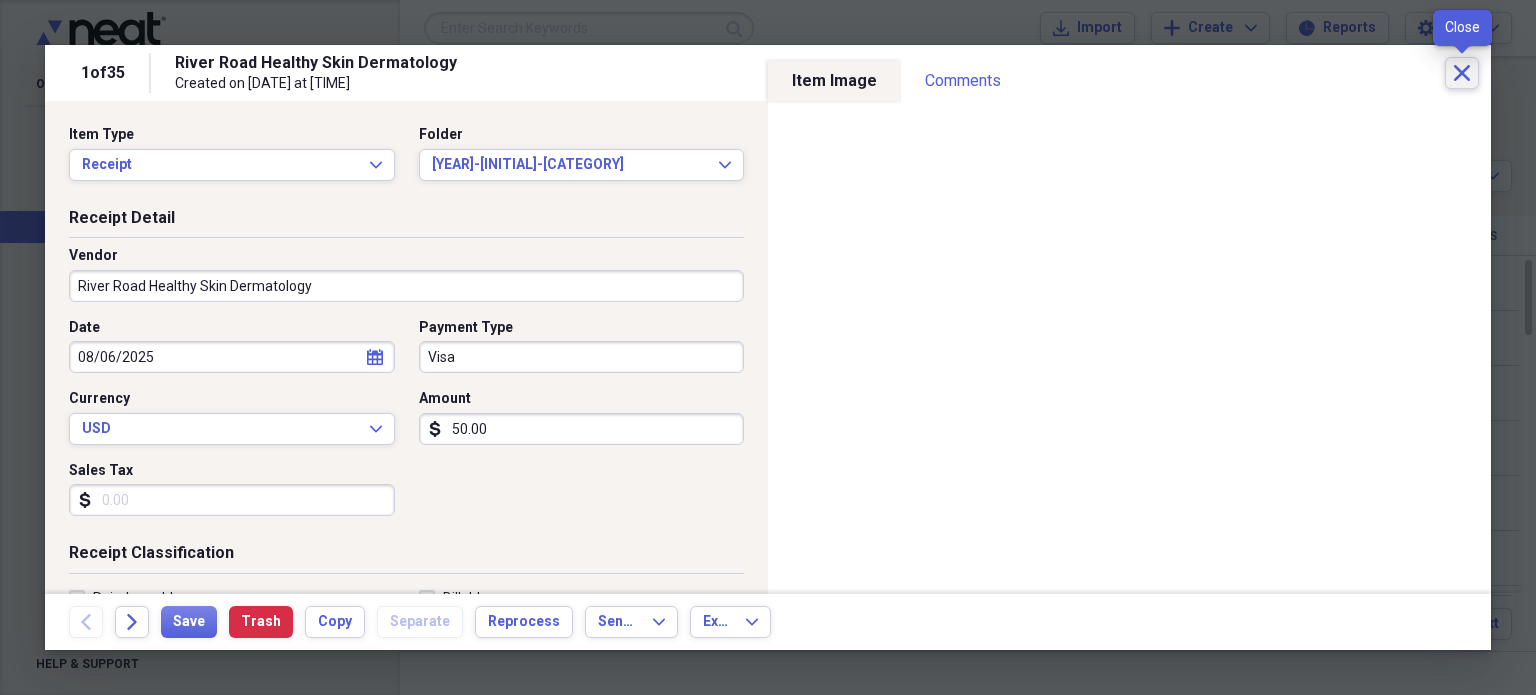 click 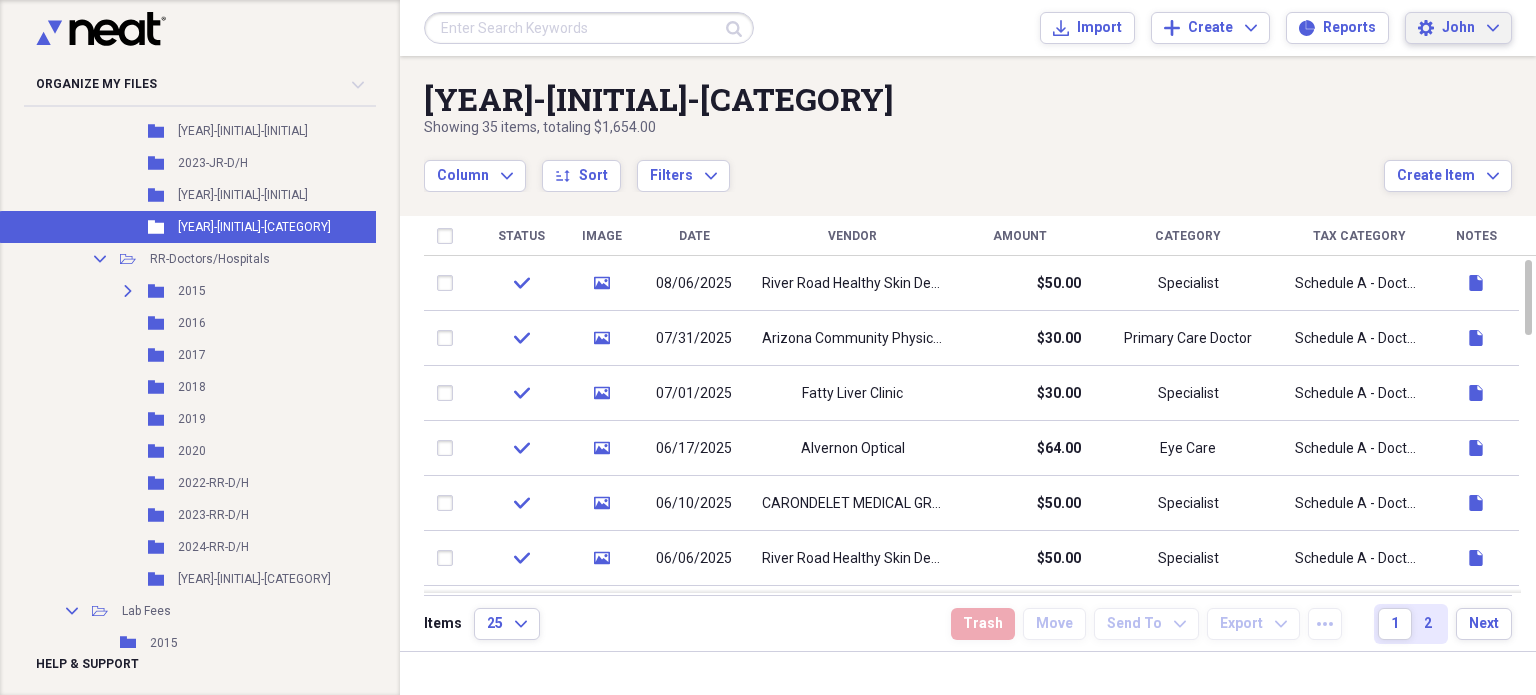 click on "John" at bounding box center [1458, 28] 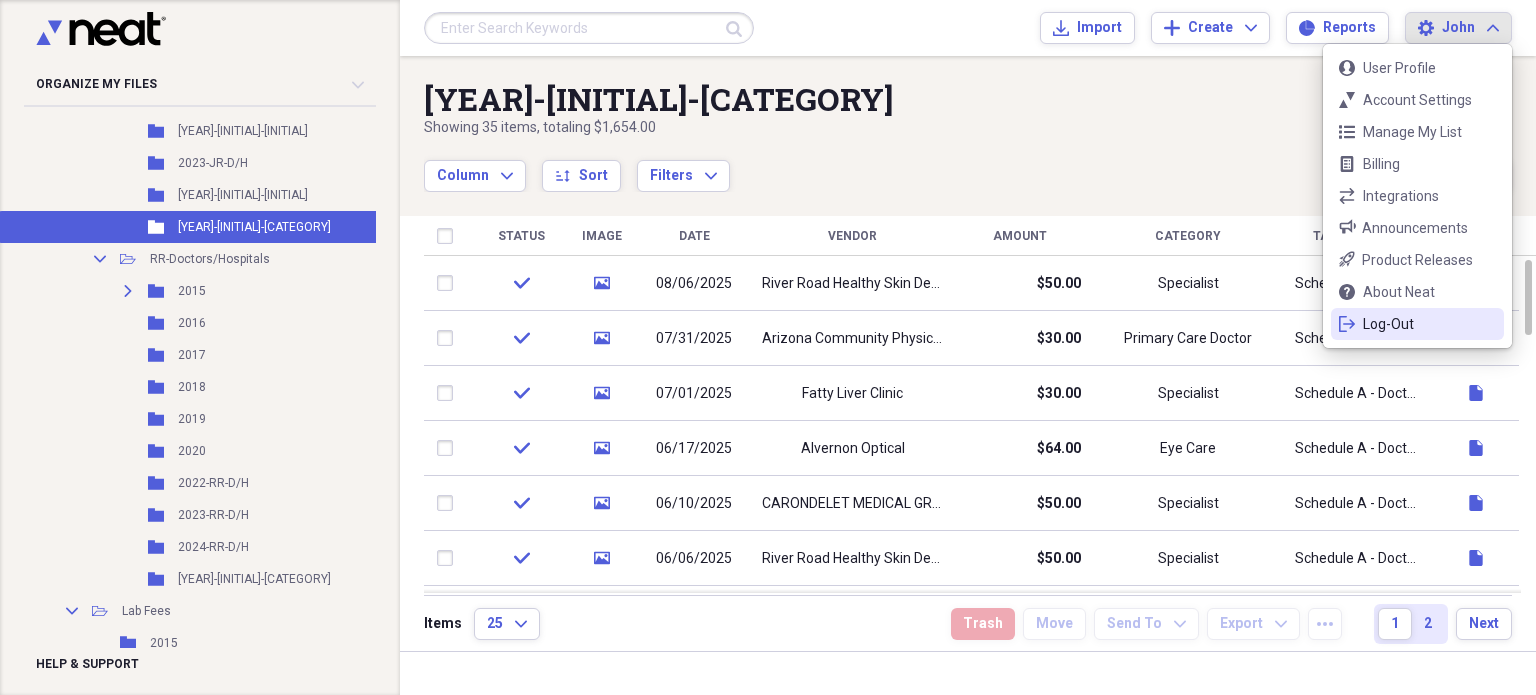 click on "Log-Out" at bounding box center (1417, 324) 